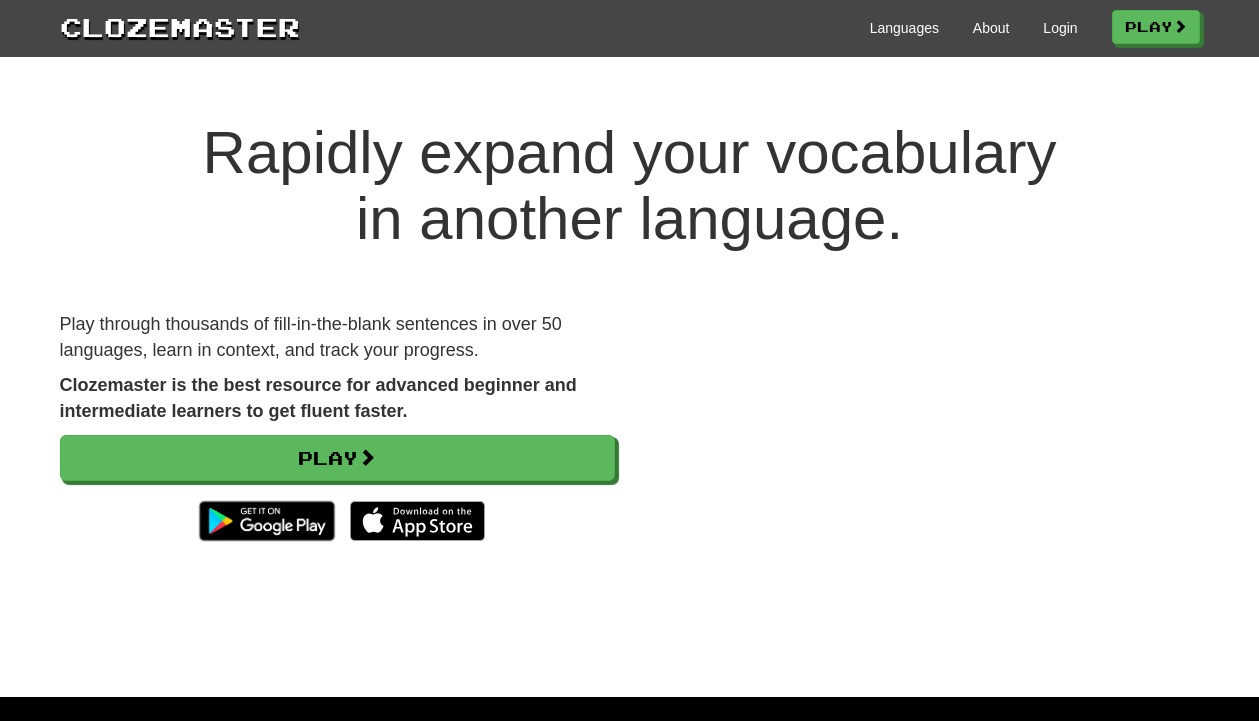 scroll, scrollTop: 0, scrollLeft: 0, axis: both 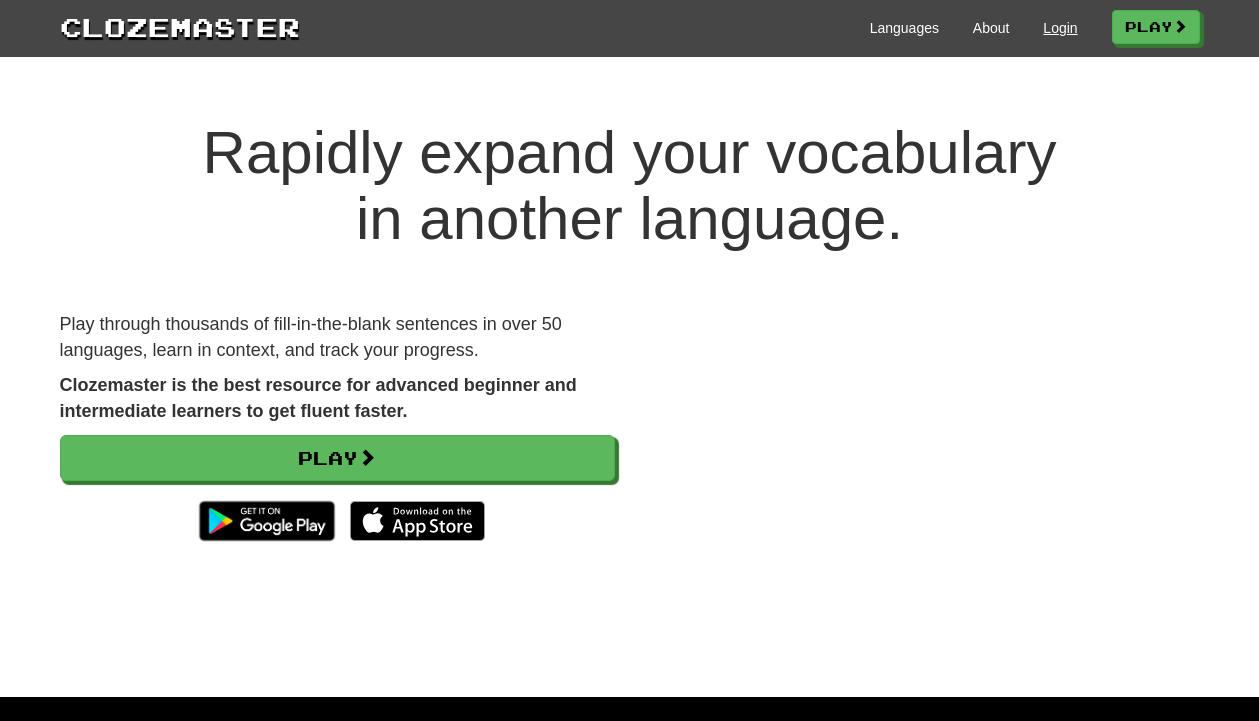 click on "Login" at bounding box center (1060, 28) 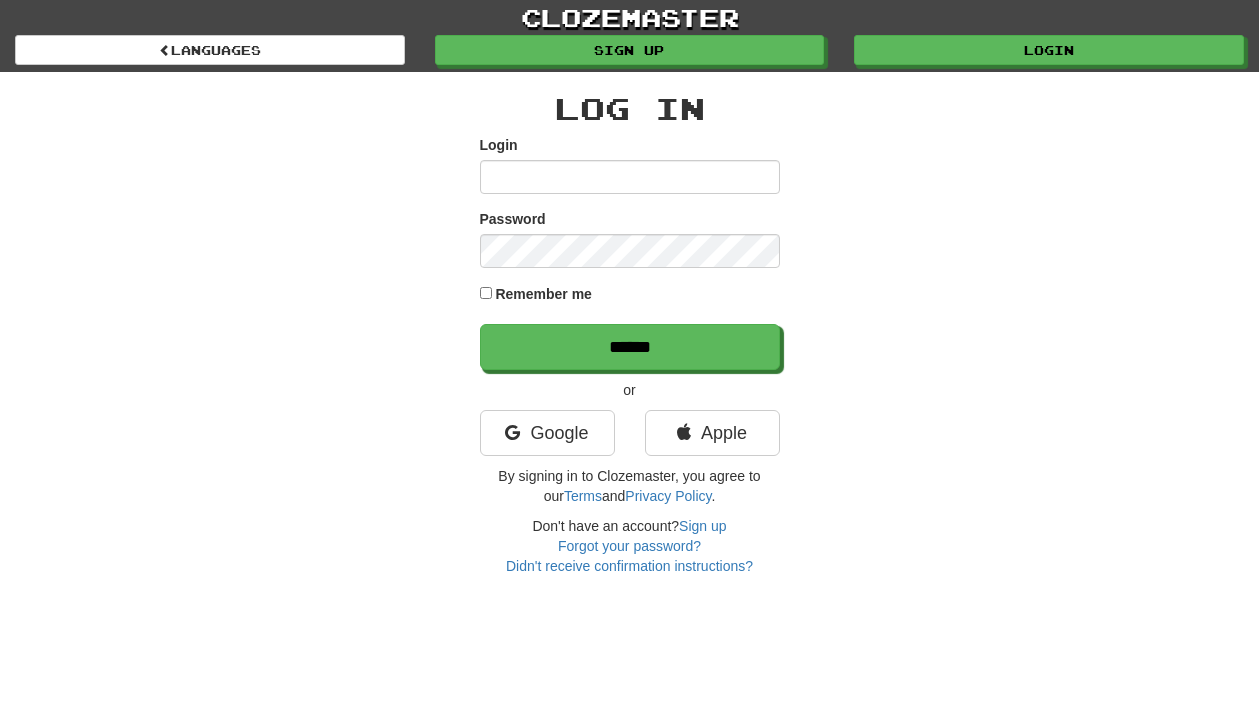 scroll, scrollTop: 0, scrollLeft: 0, axis: both 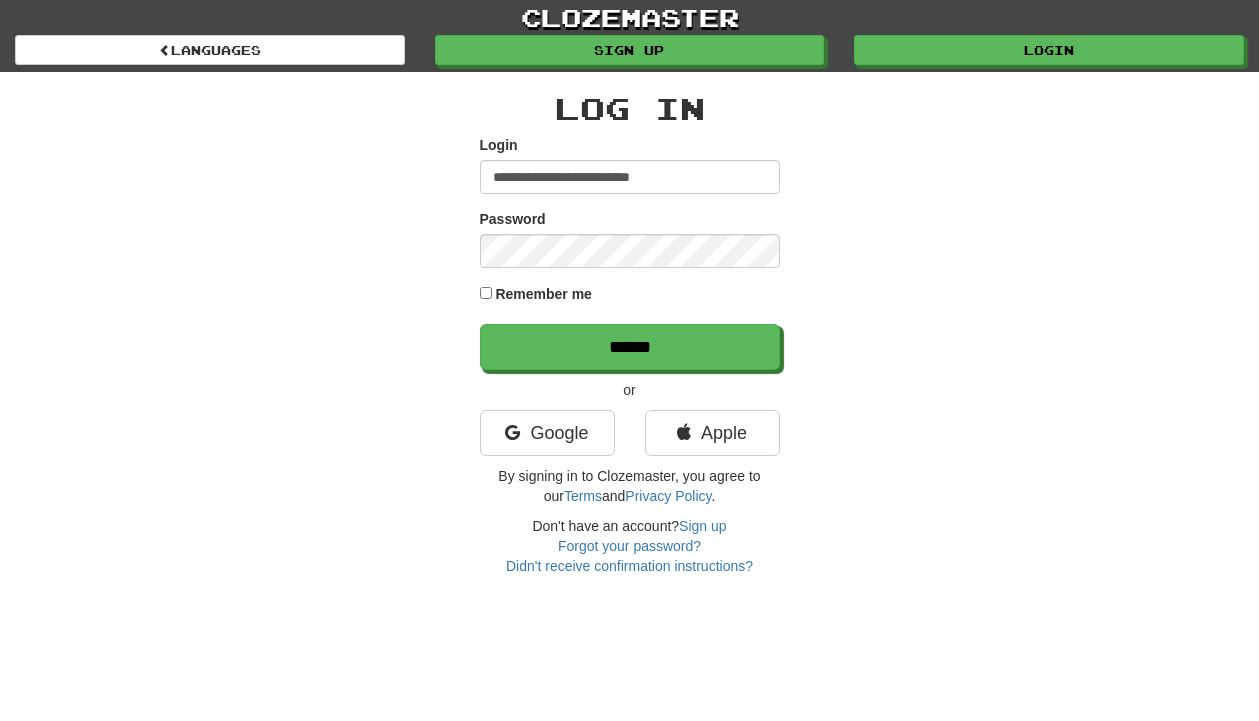 type on "**********" 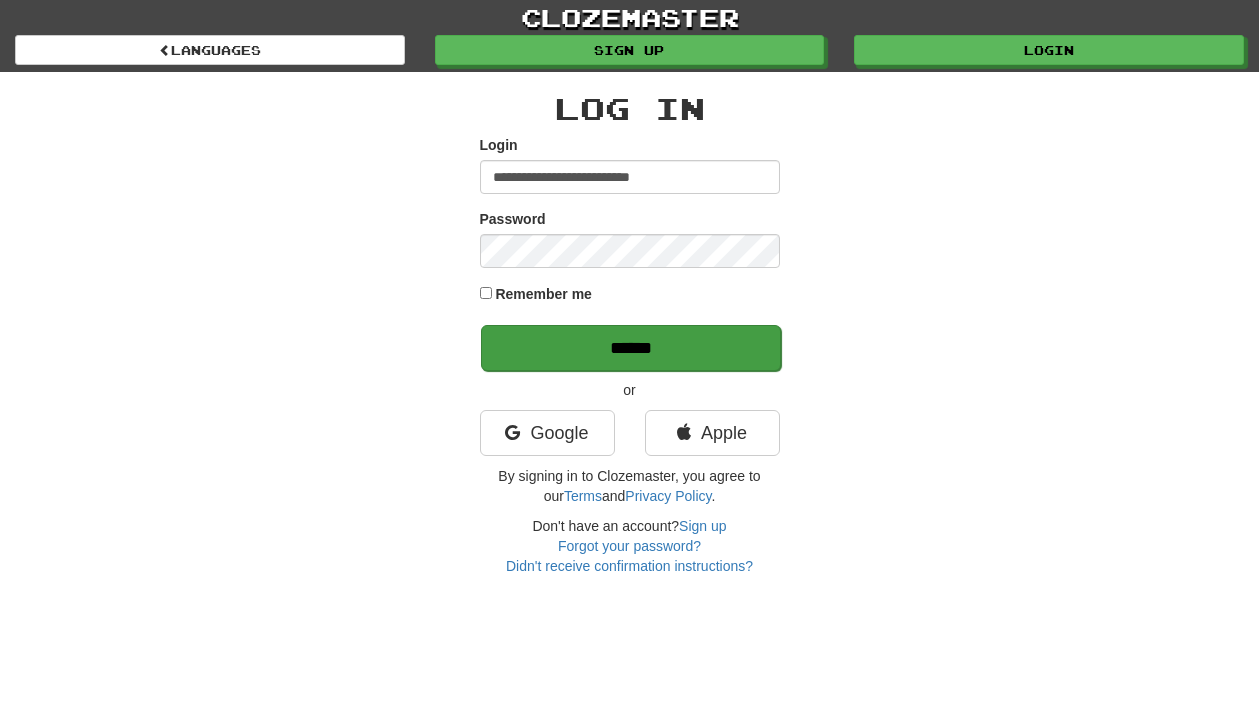 click on "******" at bounding box center (631, 348) 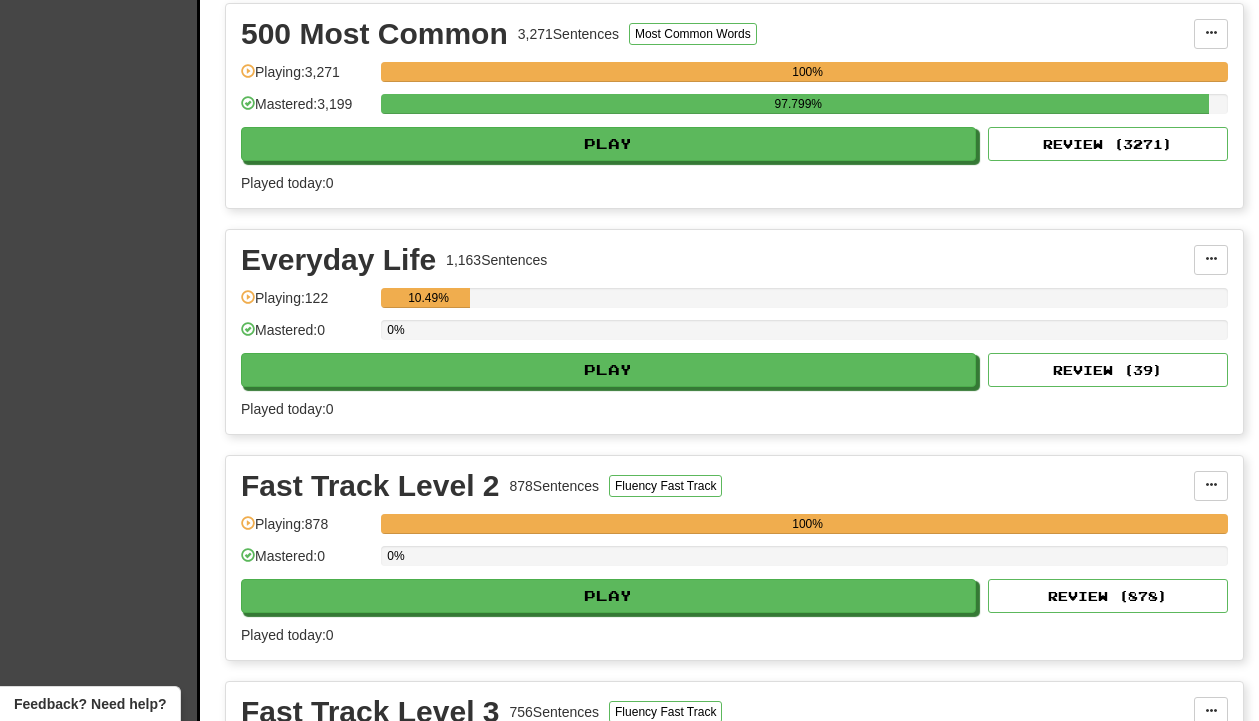 scroll, scrollTop: 1835, scrollLeft: 0, axis: vertical 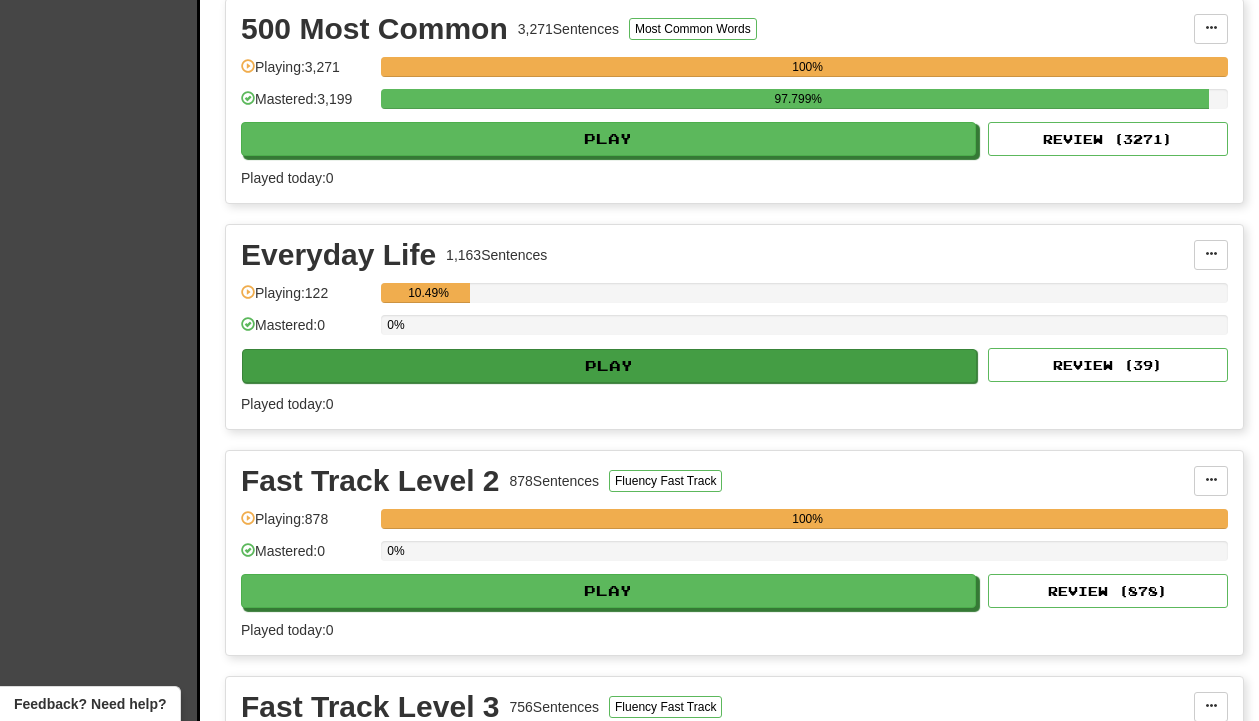 click on "Play" at bounding box center [609, 366] 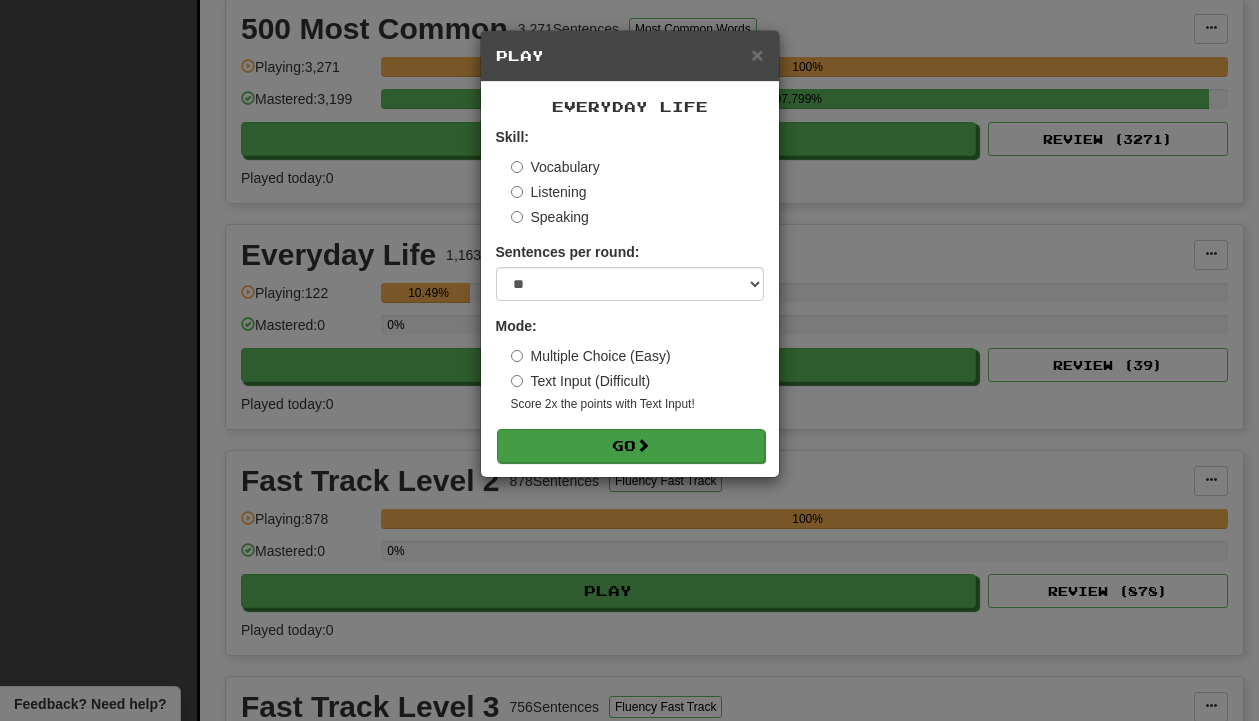 click on "Go" at bounding box center (631, 446) 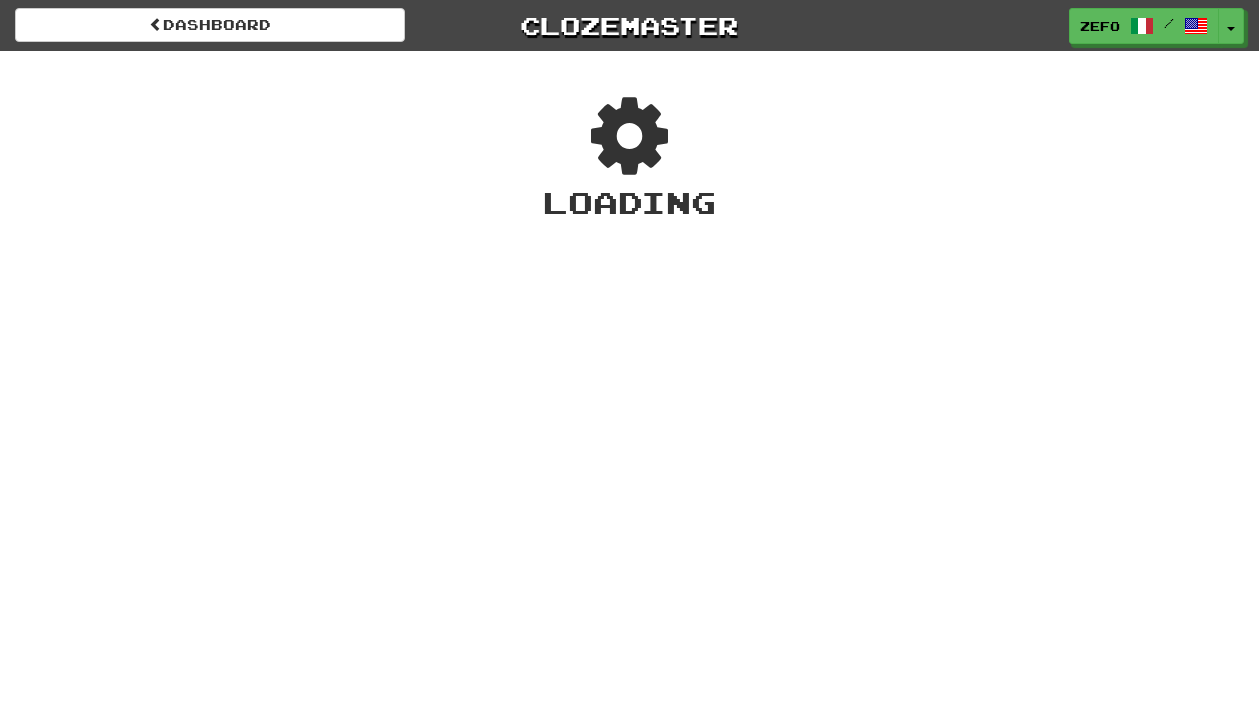 scroll, scrollTop: 0, scrollLeft: 0, axis: both 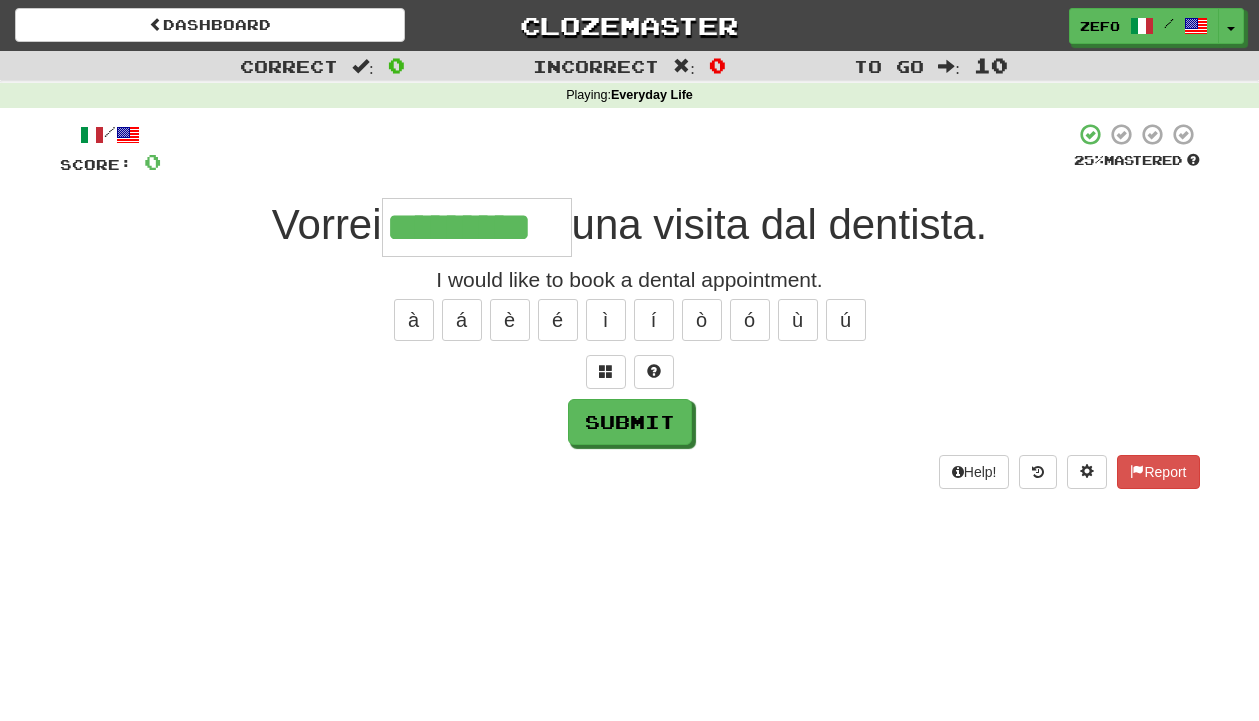 type on "*********" 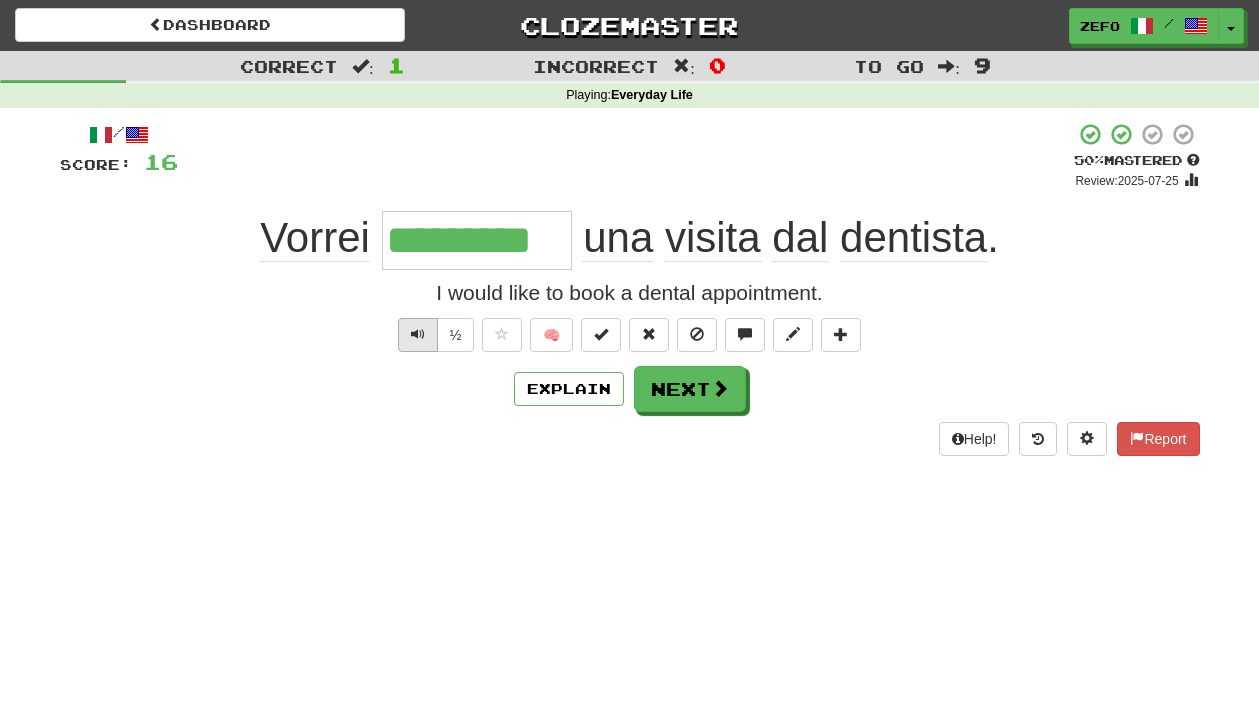 click at bounding box center [418, 335] 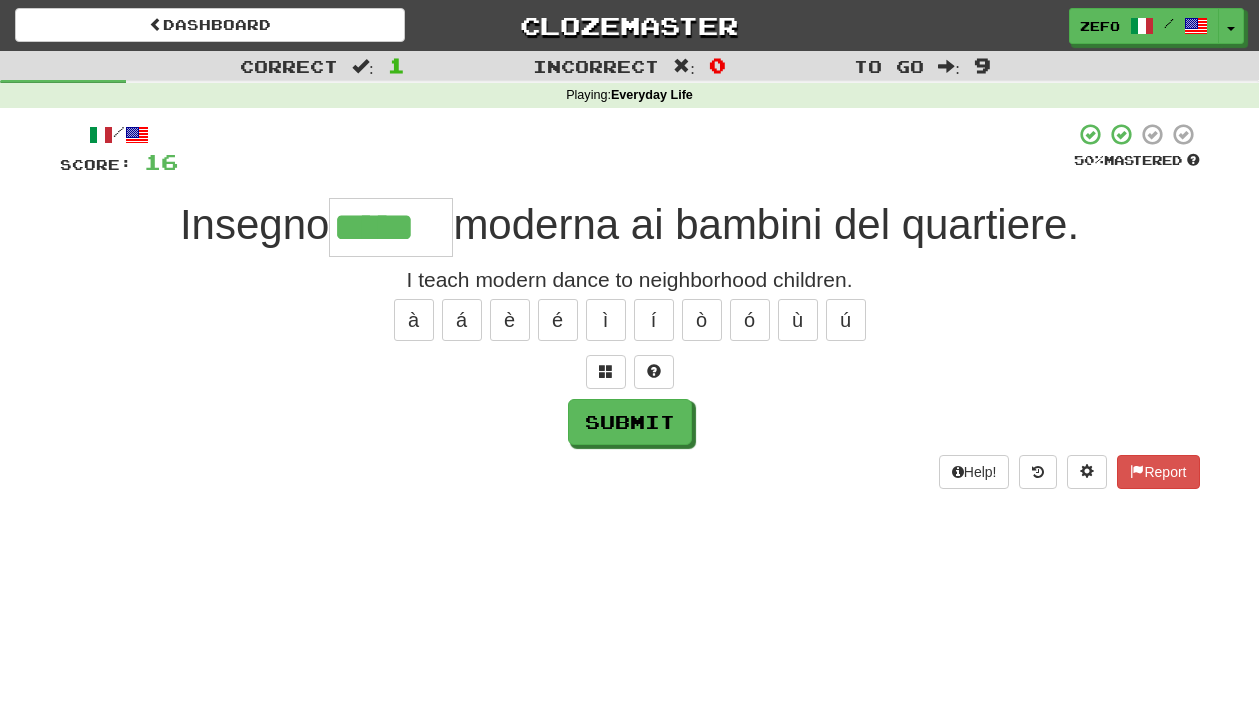 type on "*****" 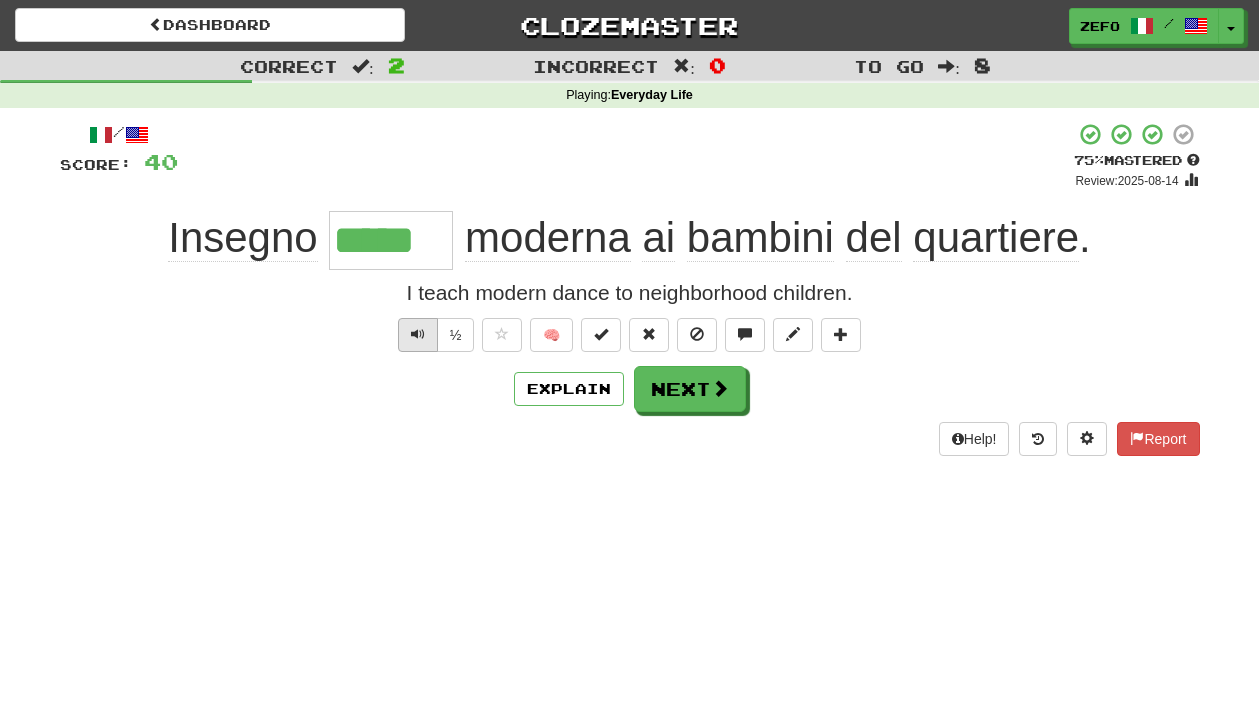 click at bounding box center (418, 335) 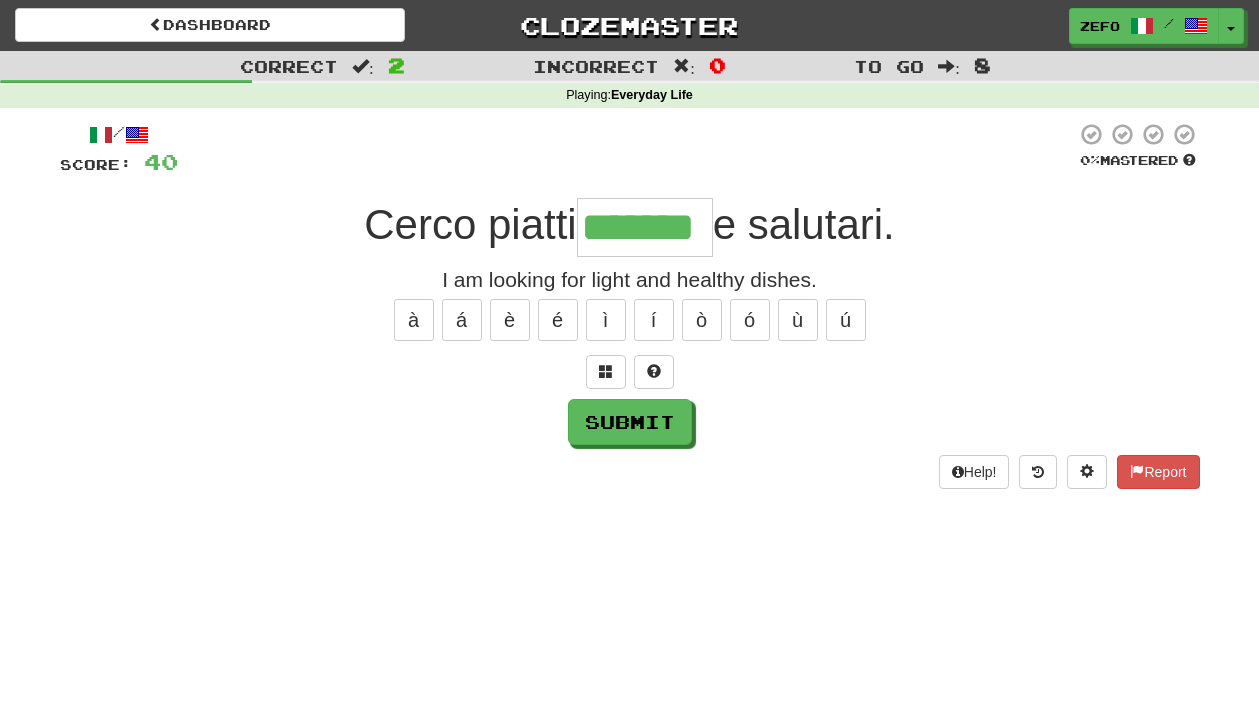 type on "*******" 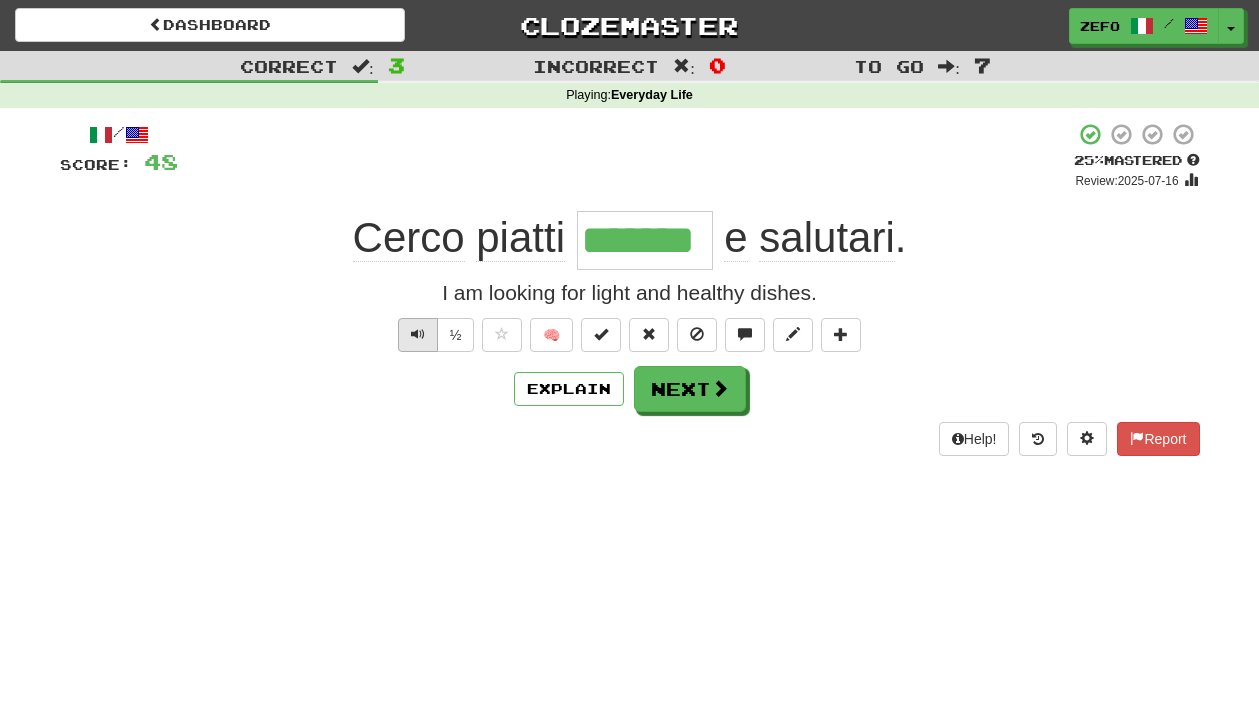 click at bounding box center [418, 334] 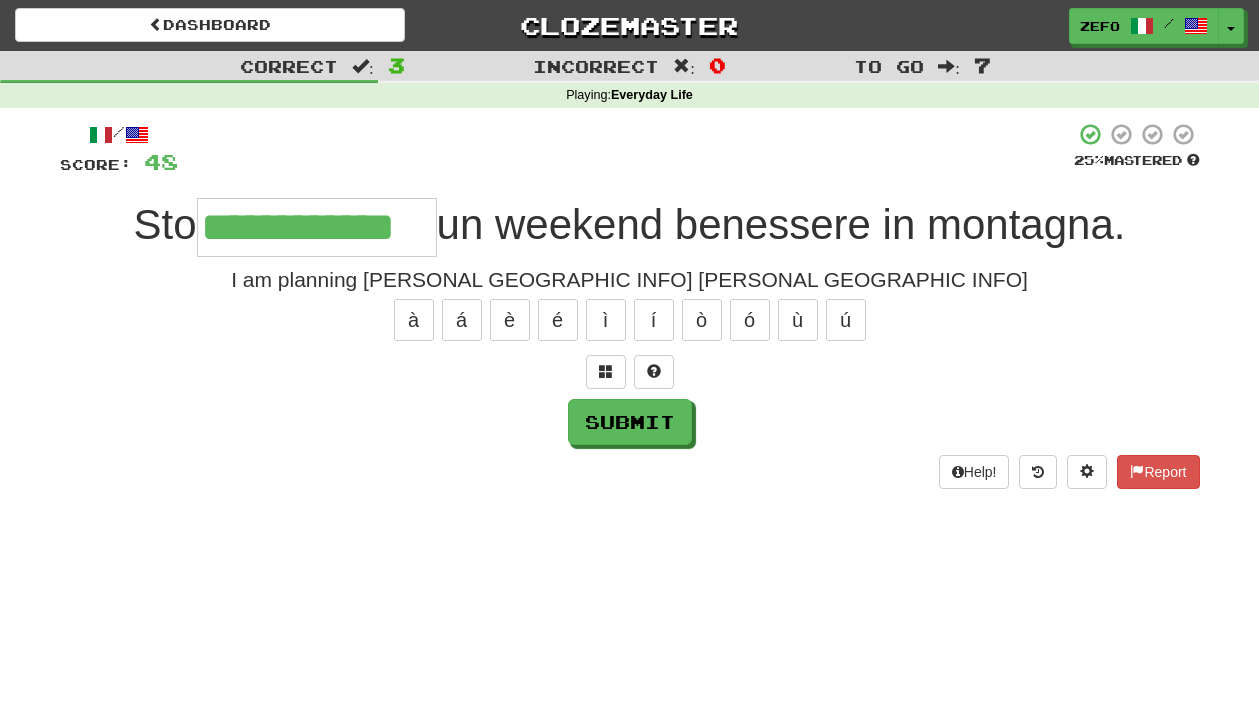 type on "**********" 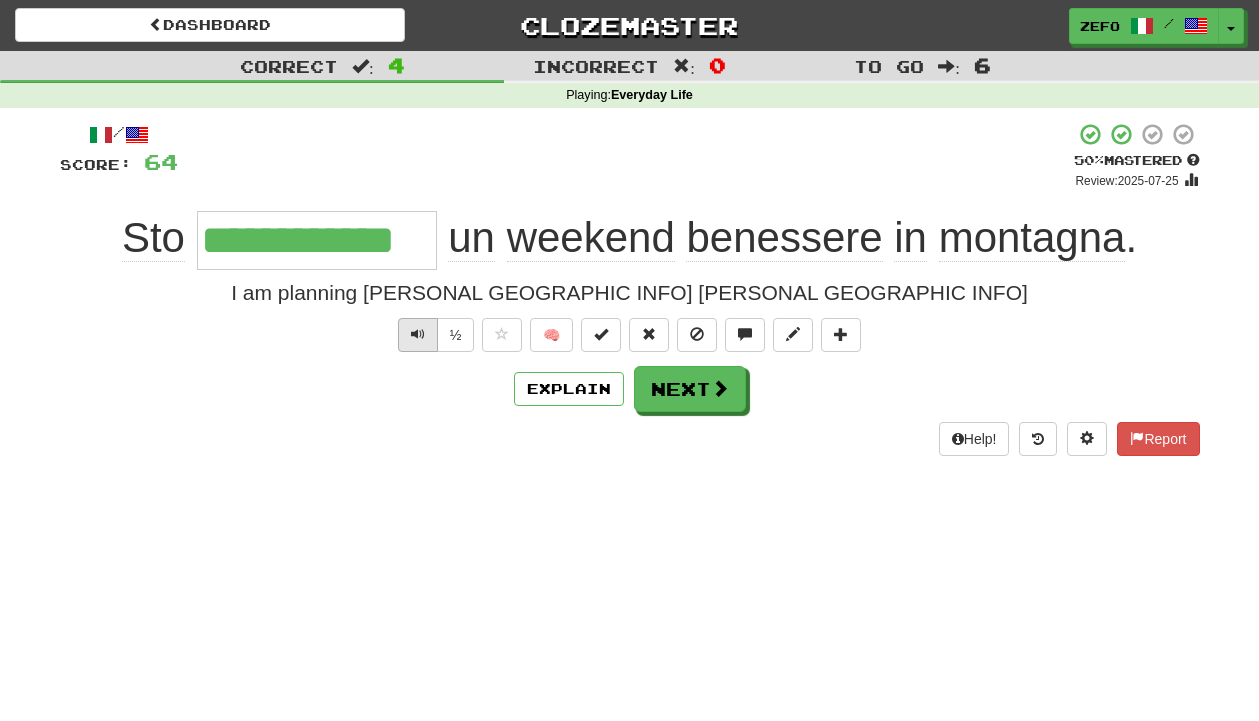 click at bounding box center (418, 334) 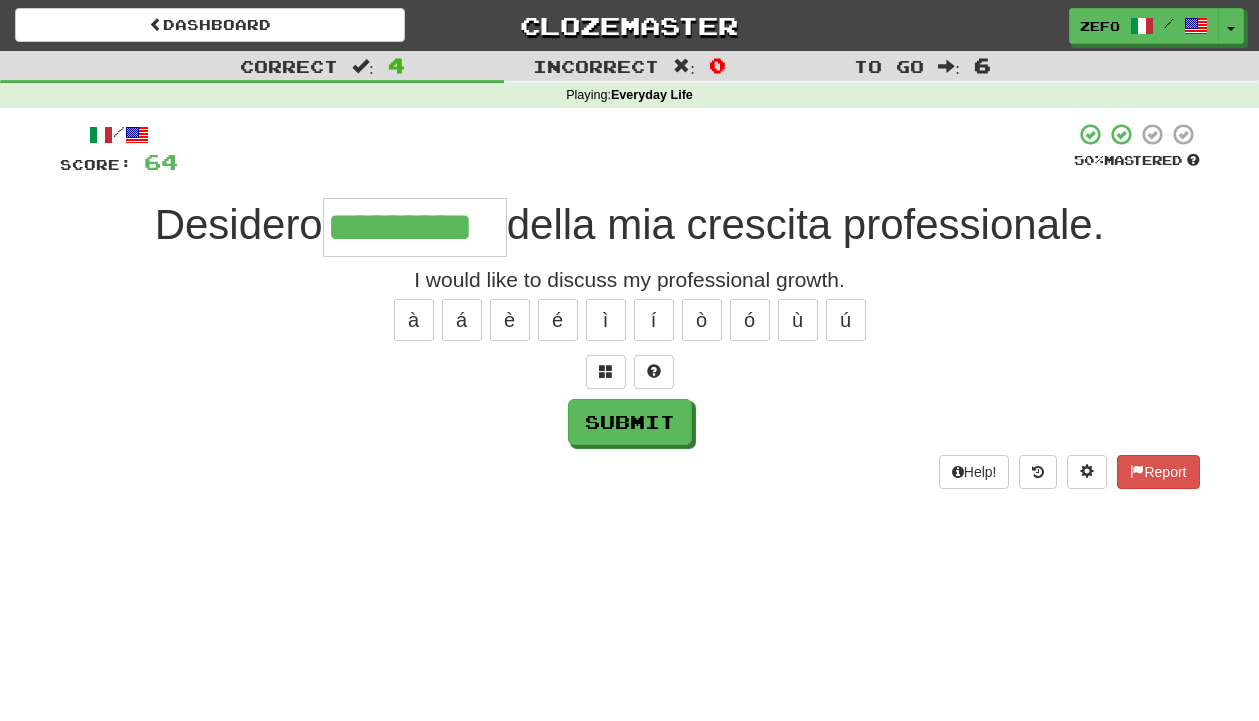 type on "*********" 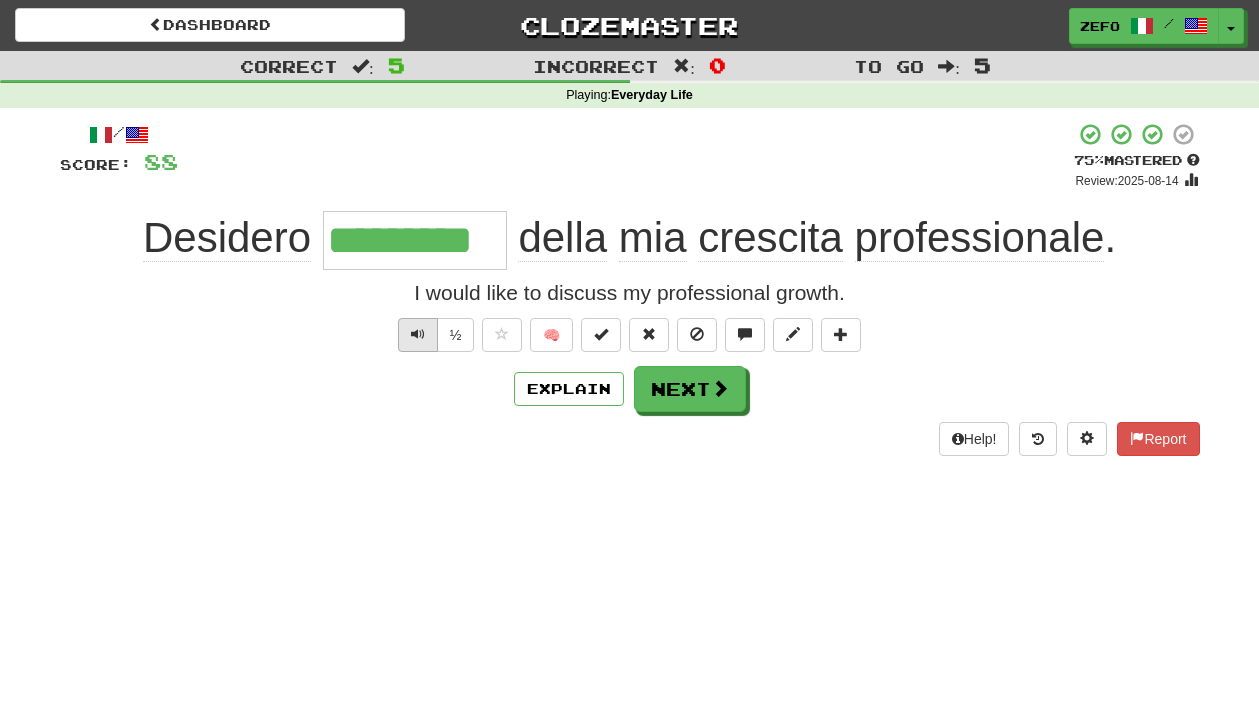 click at bounding box center (418, 334) 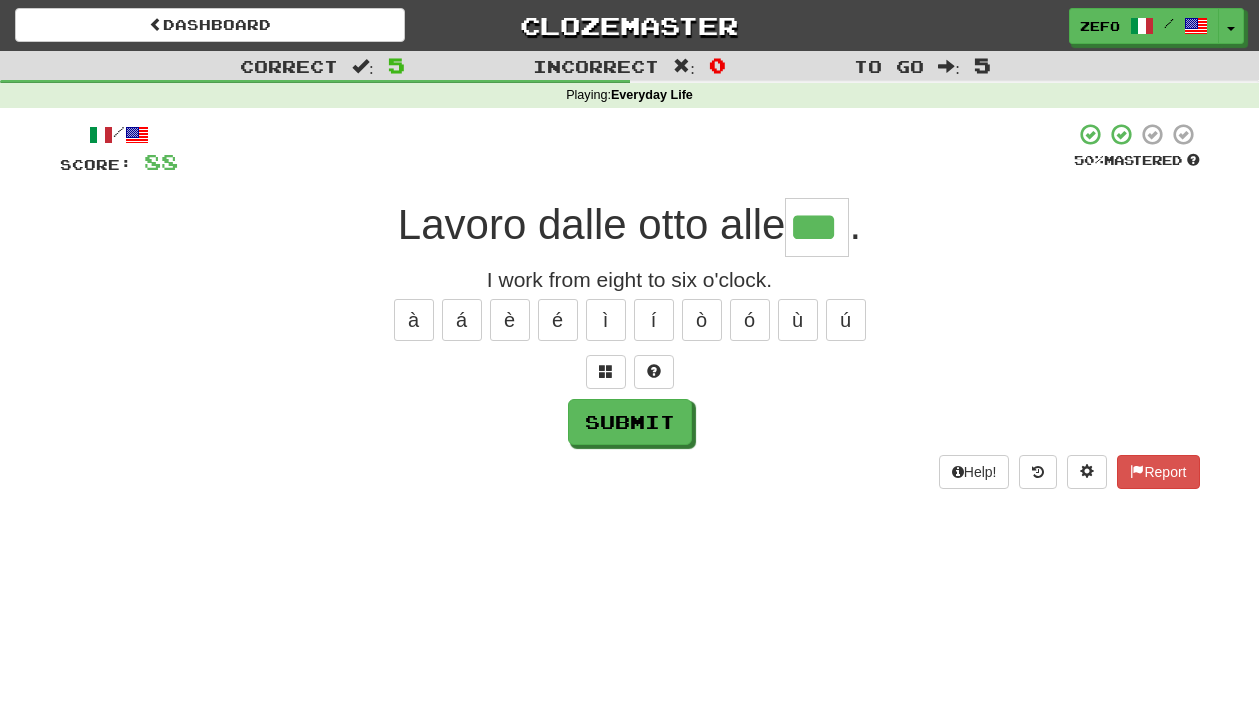 type on "***" 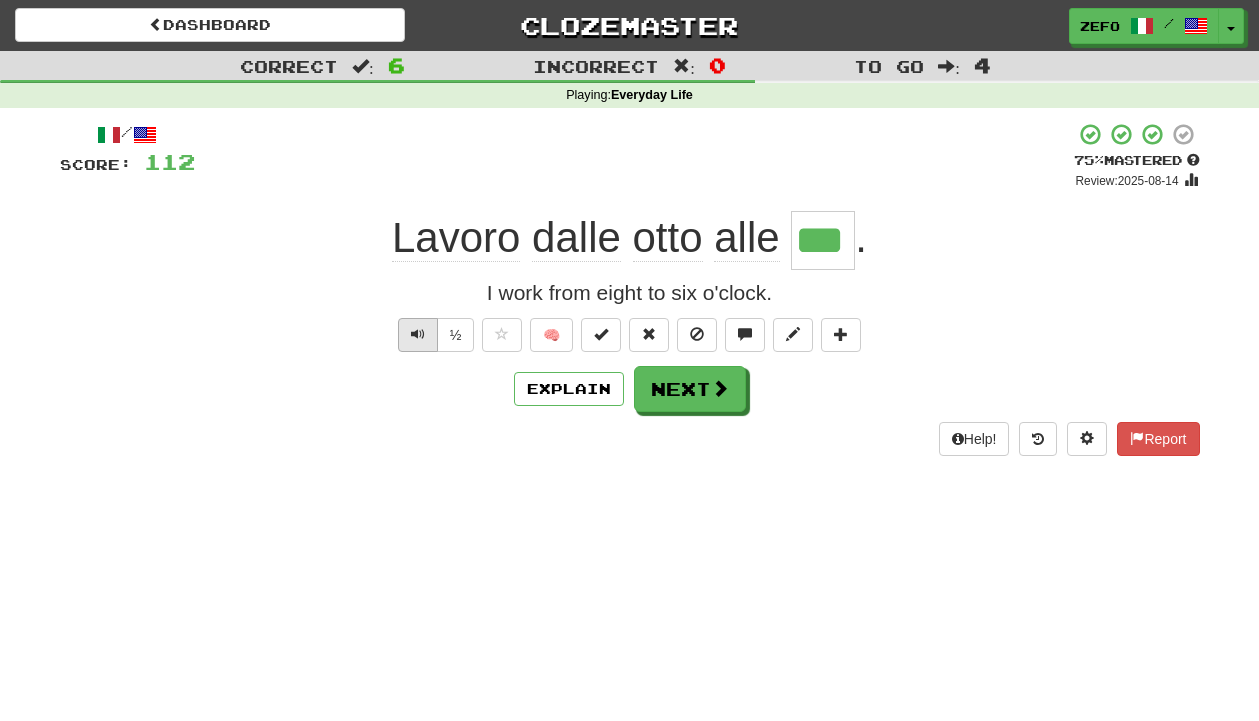 click at bounding box center [418, 335] 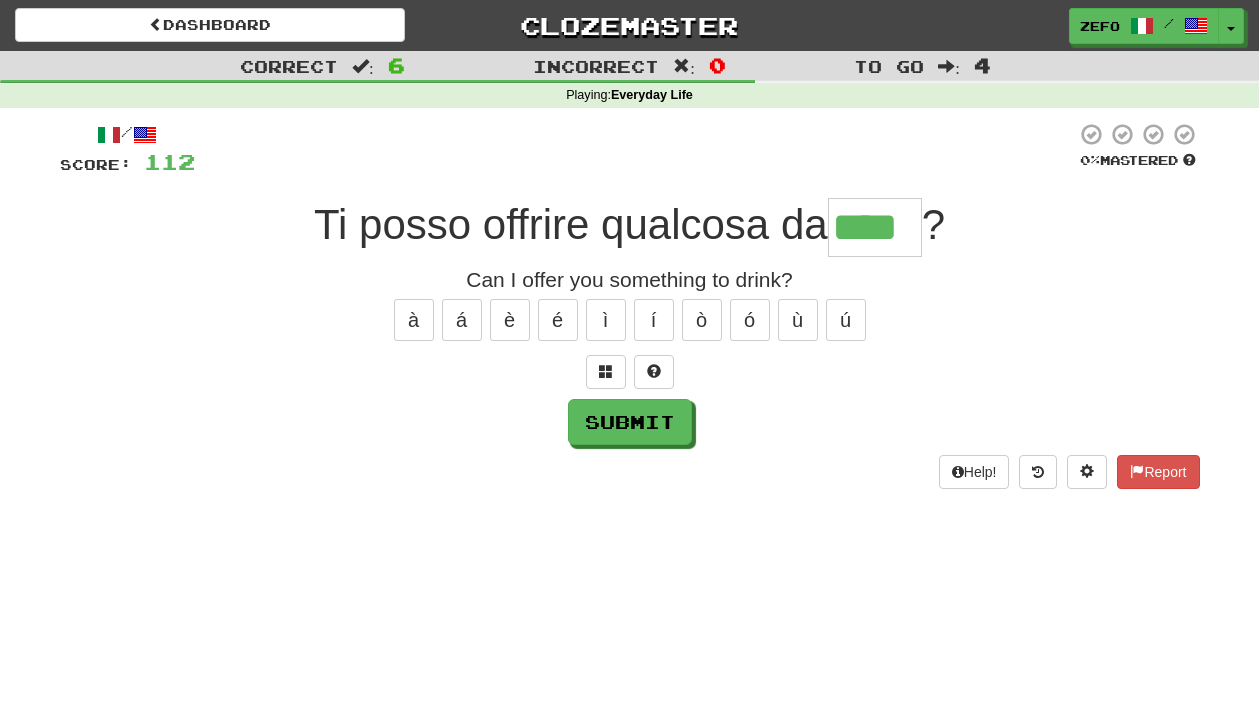 type on "****" 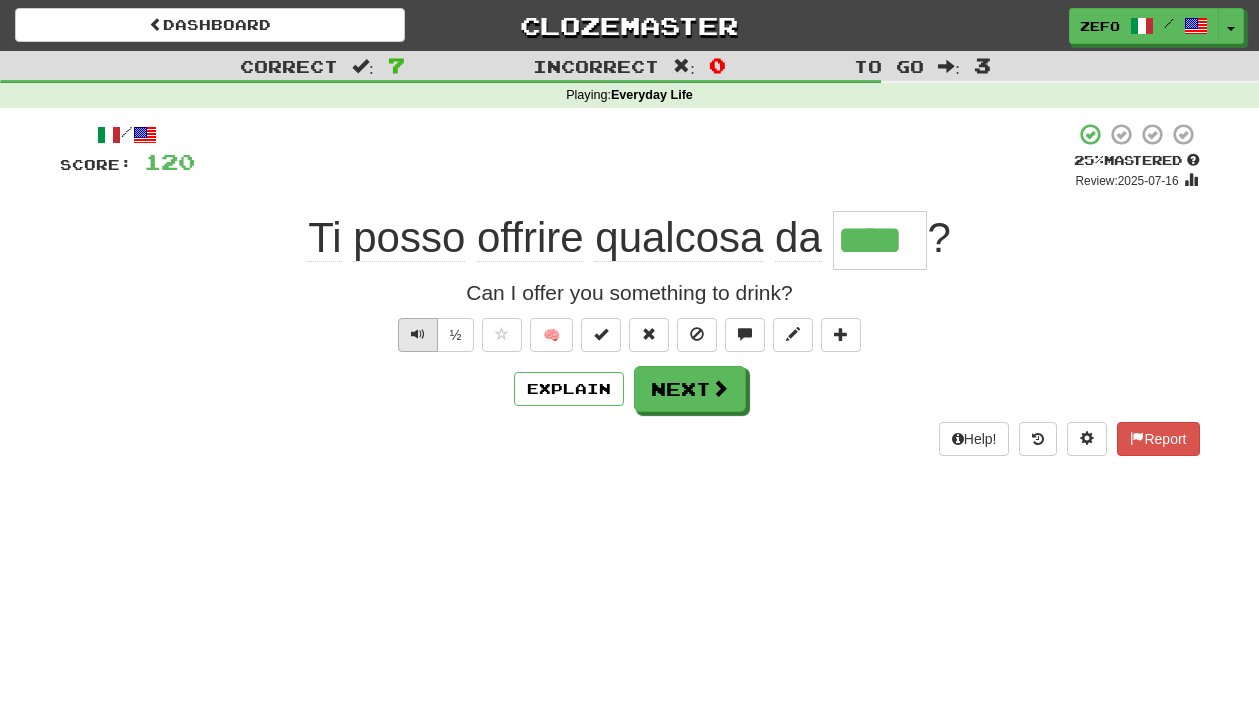 click at bounding box center (418, 334) 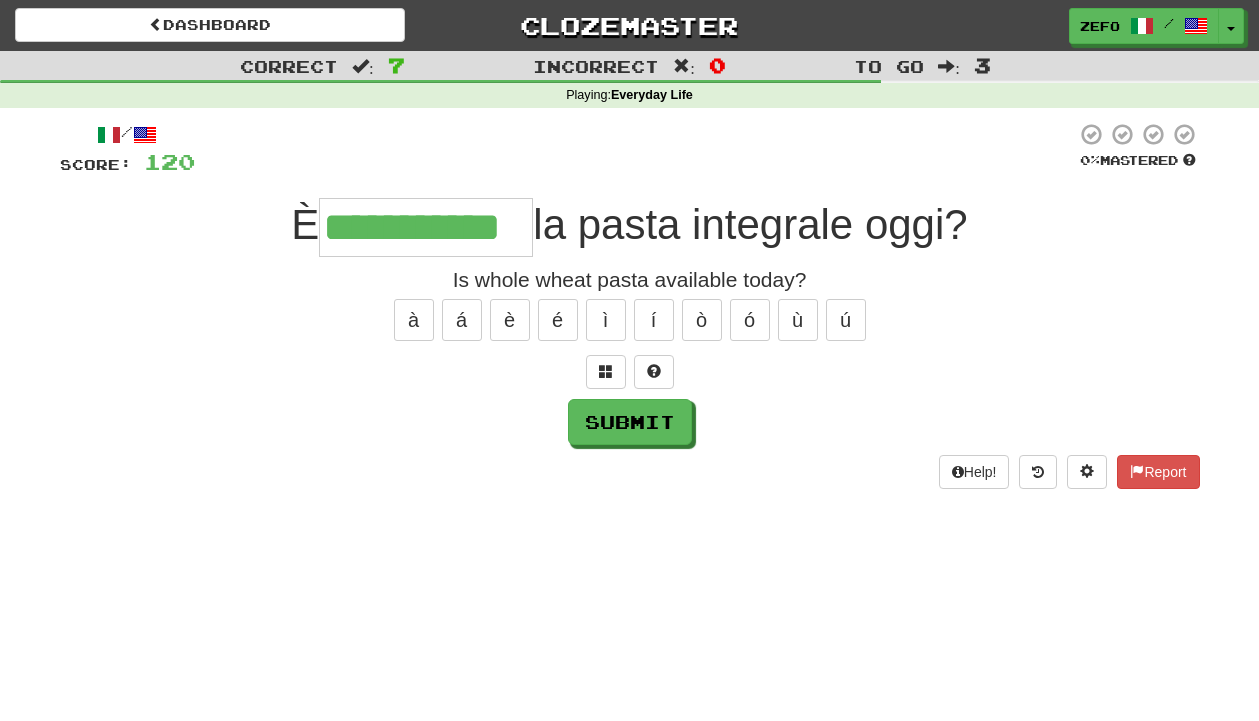 type on "**********" 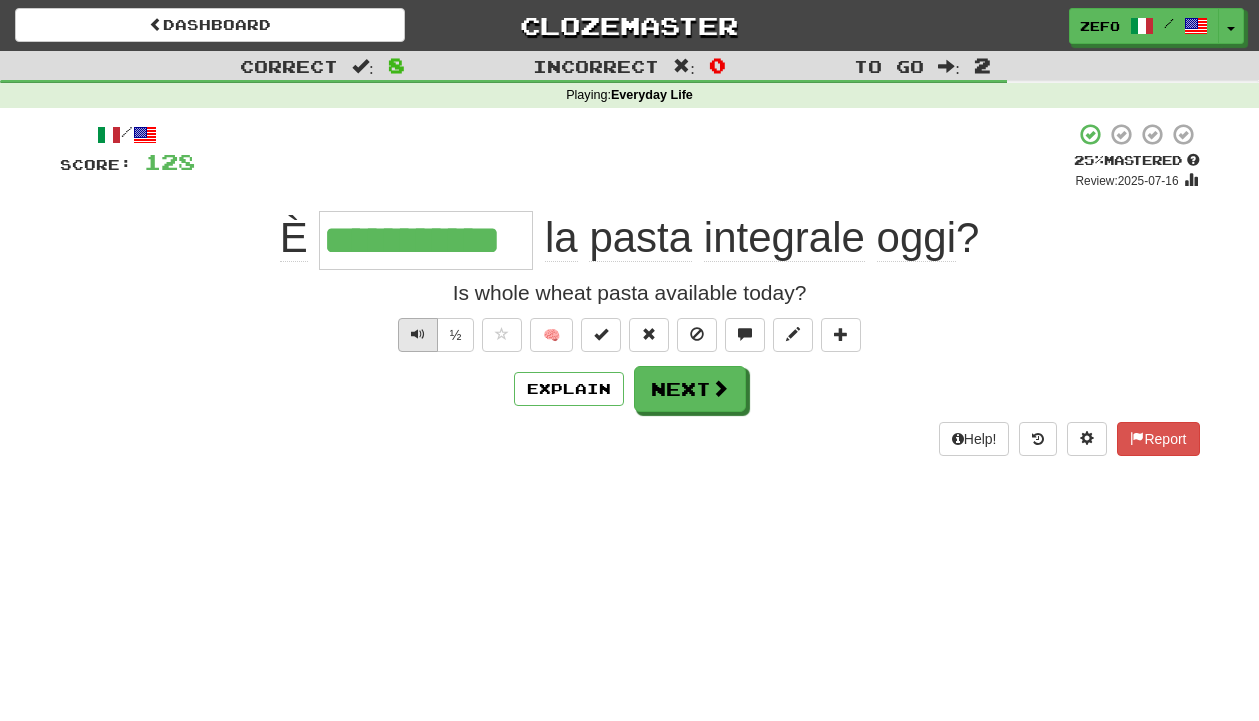 click at bounding box center [418, 334] 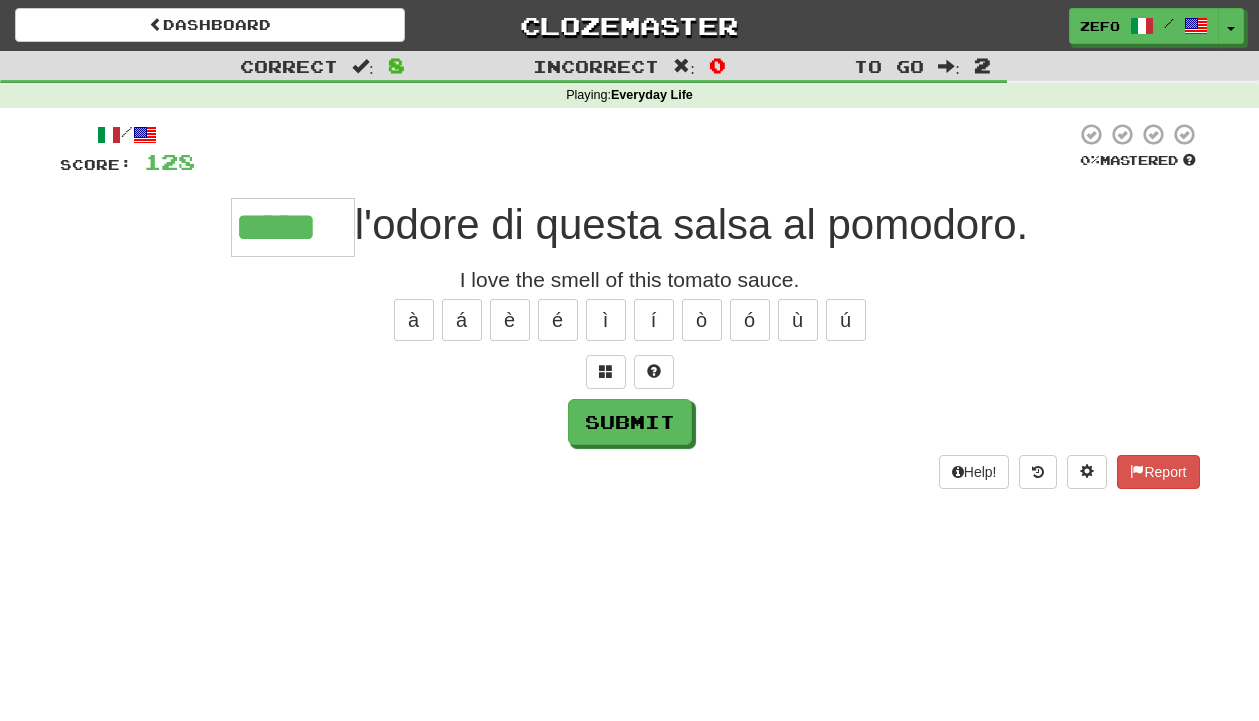 type on "*****" 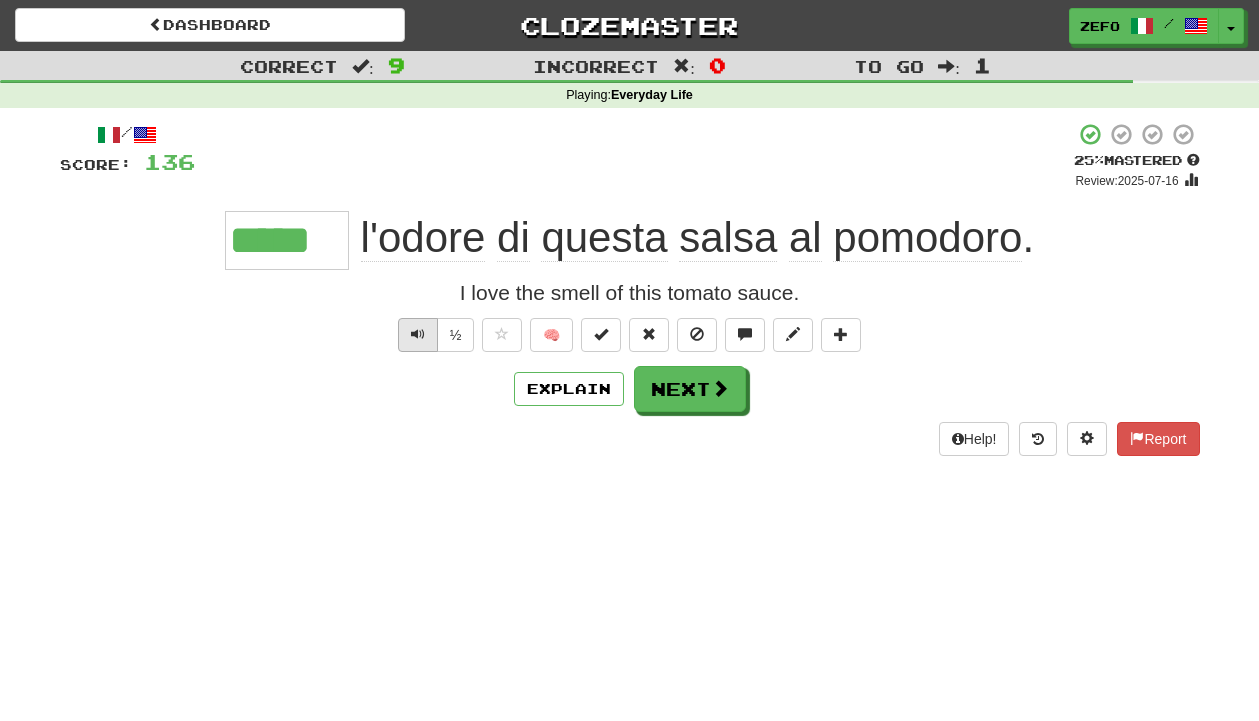 click at bounding box center [418, 334] 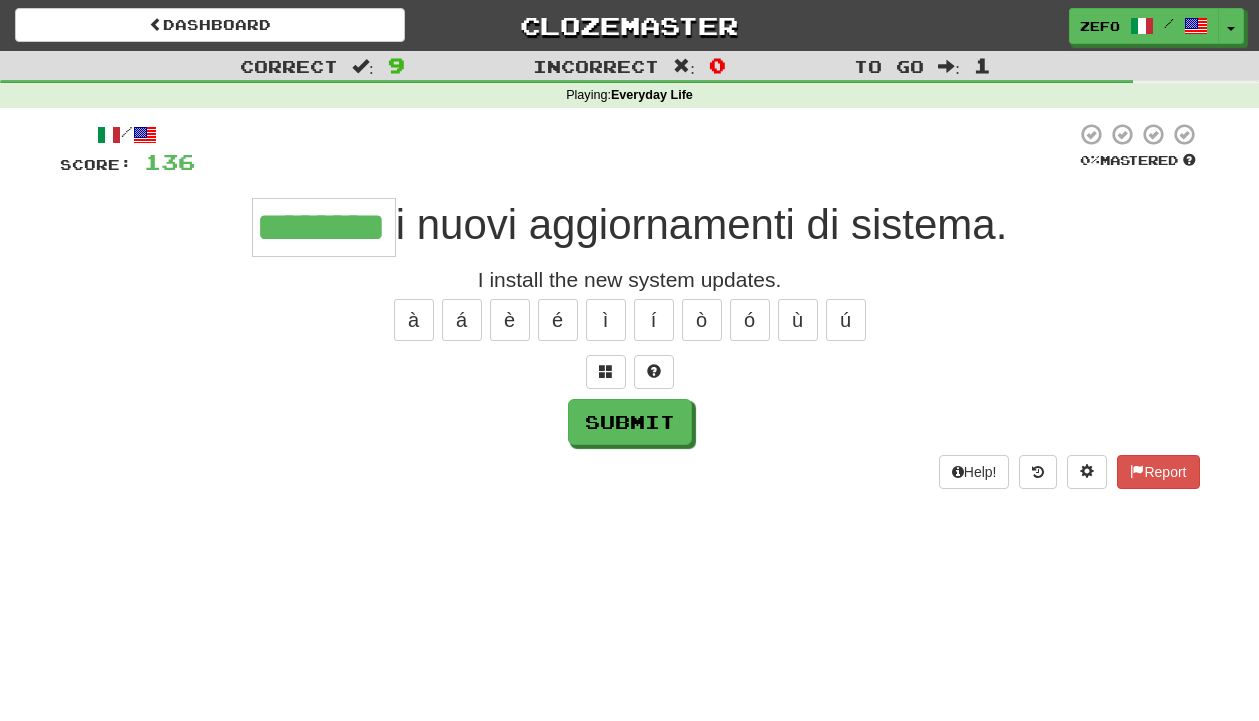 type on "********" 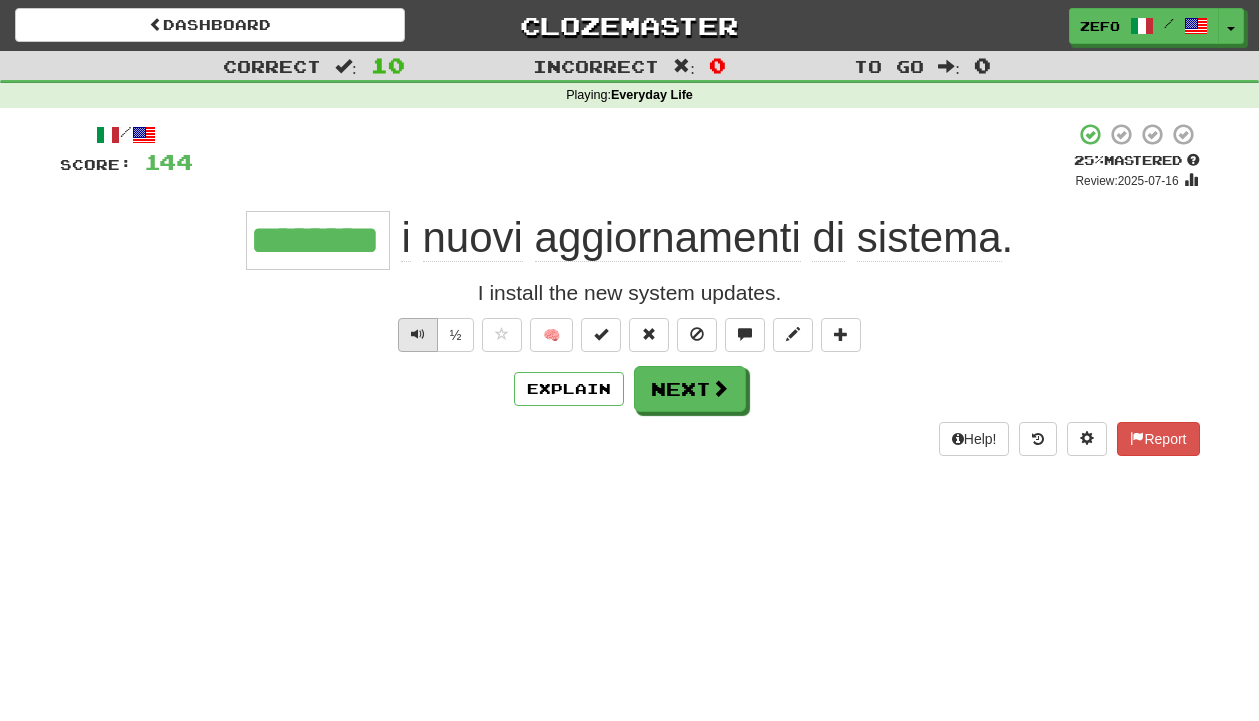 click at bounding box center (418, 334) 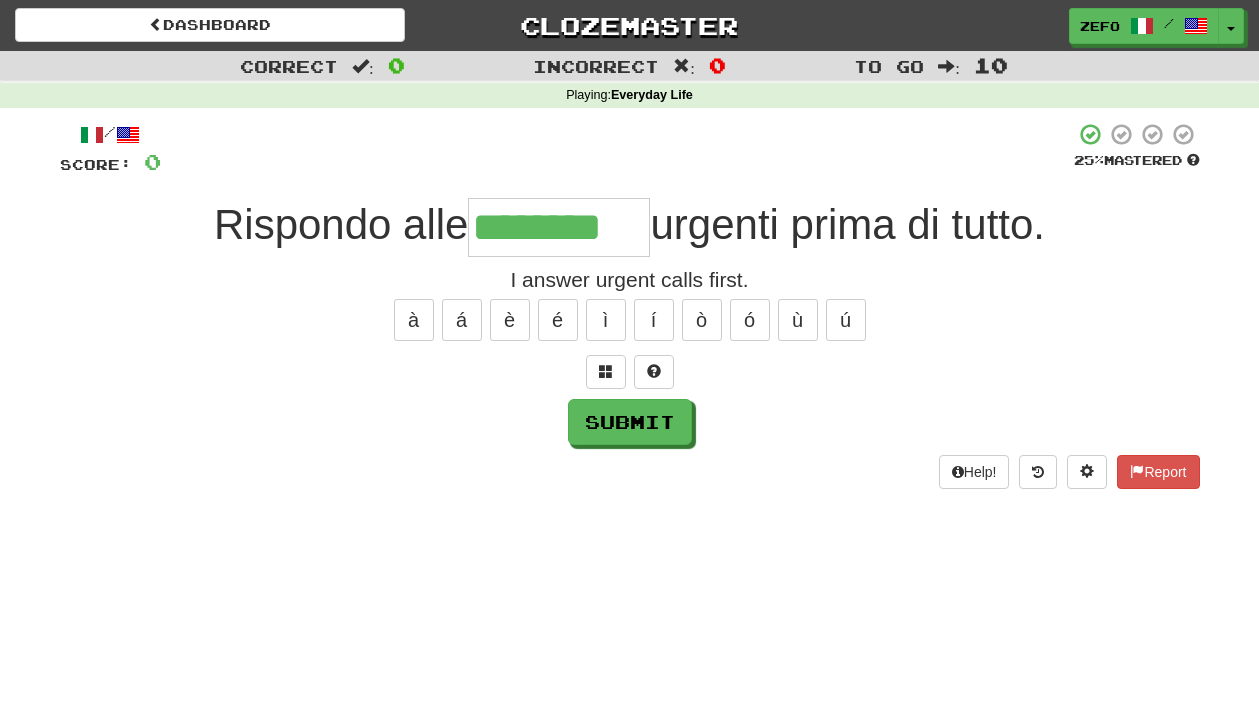 type on "********" 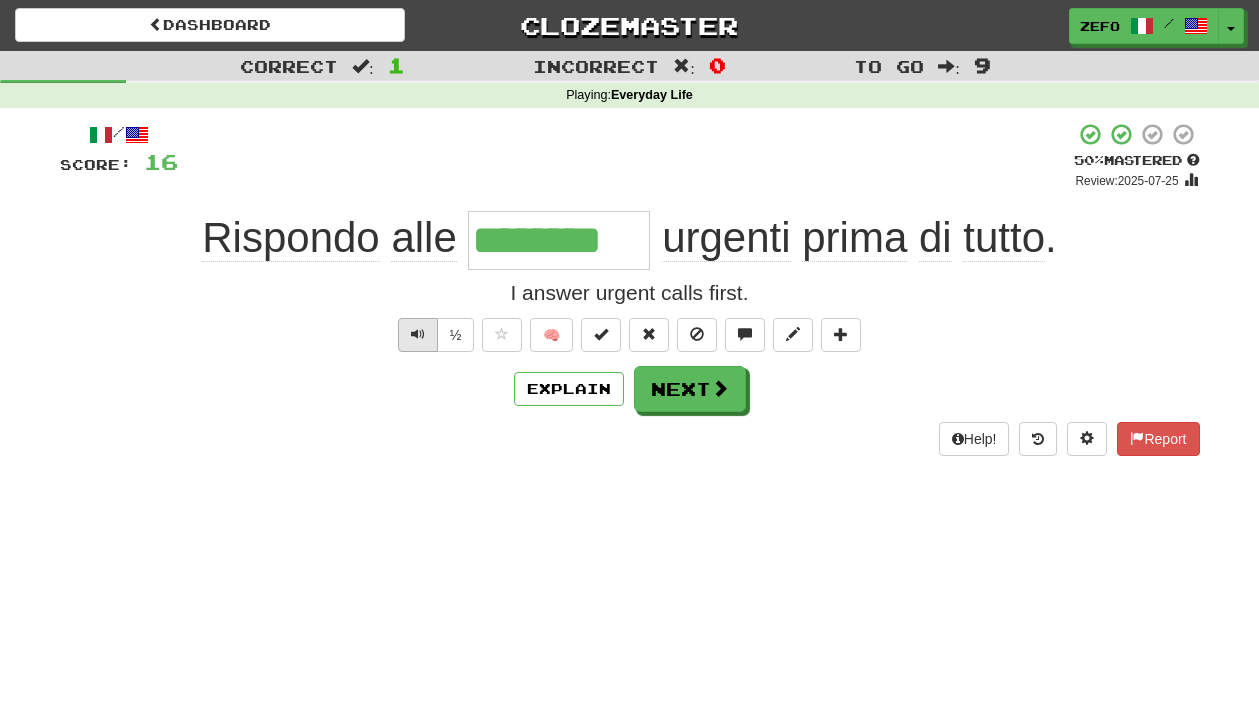 click at bounding box center [418, 334] 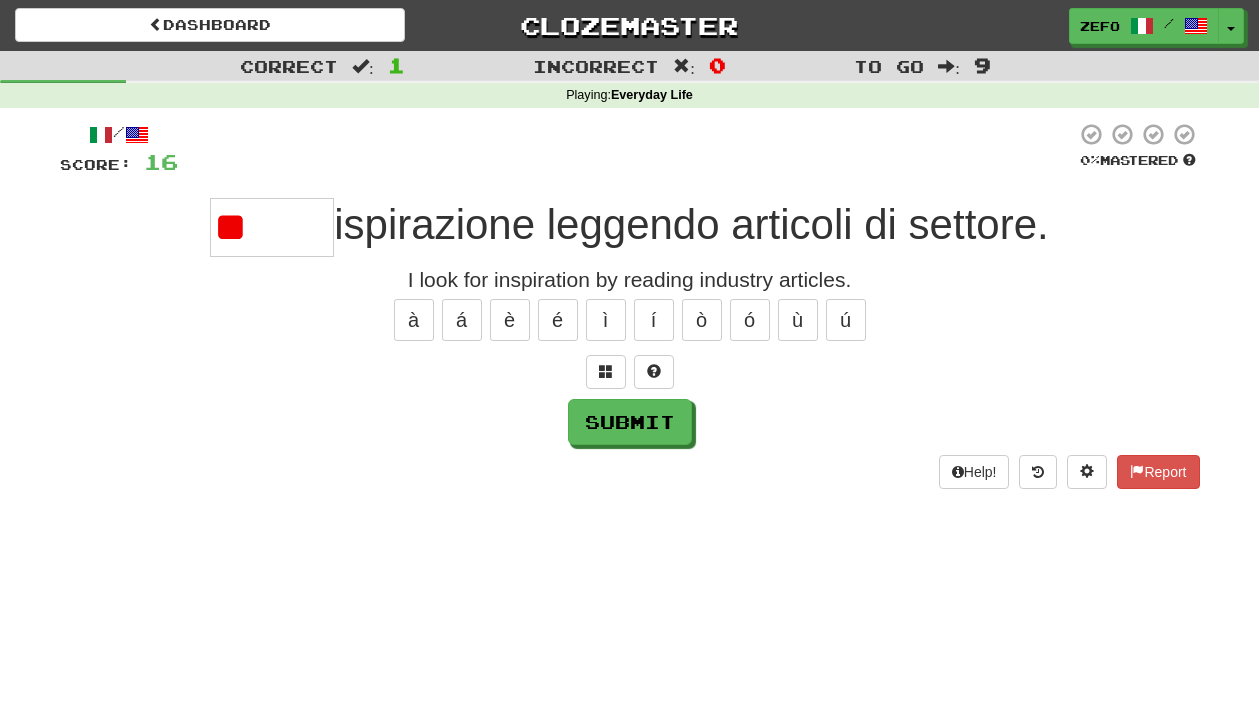 type on "*" 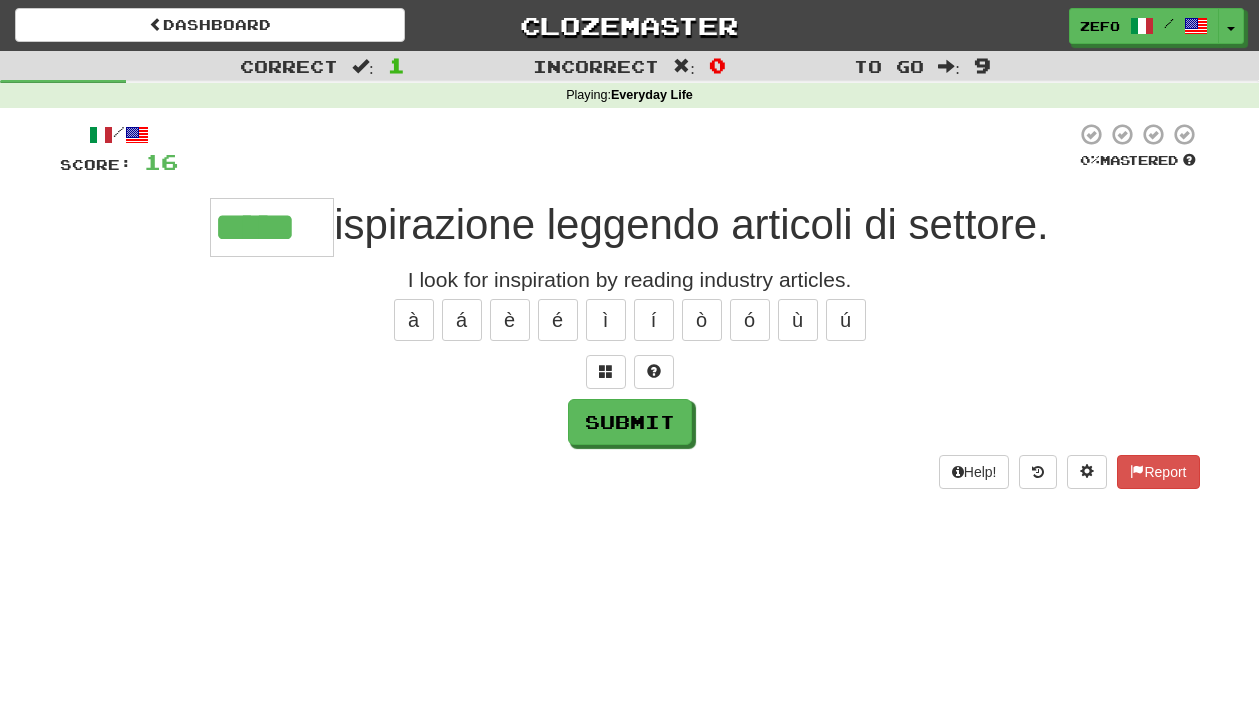 type on "*****" 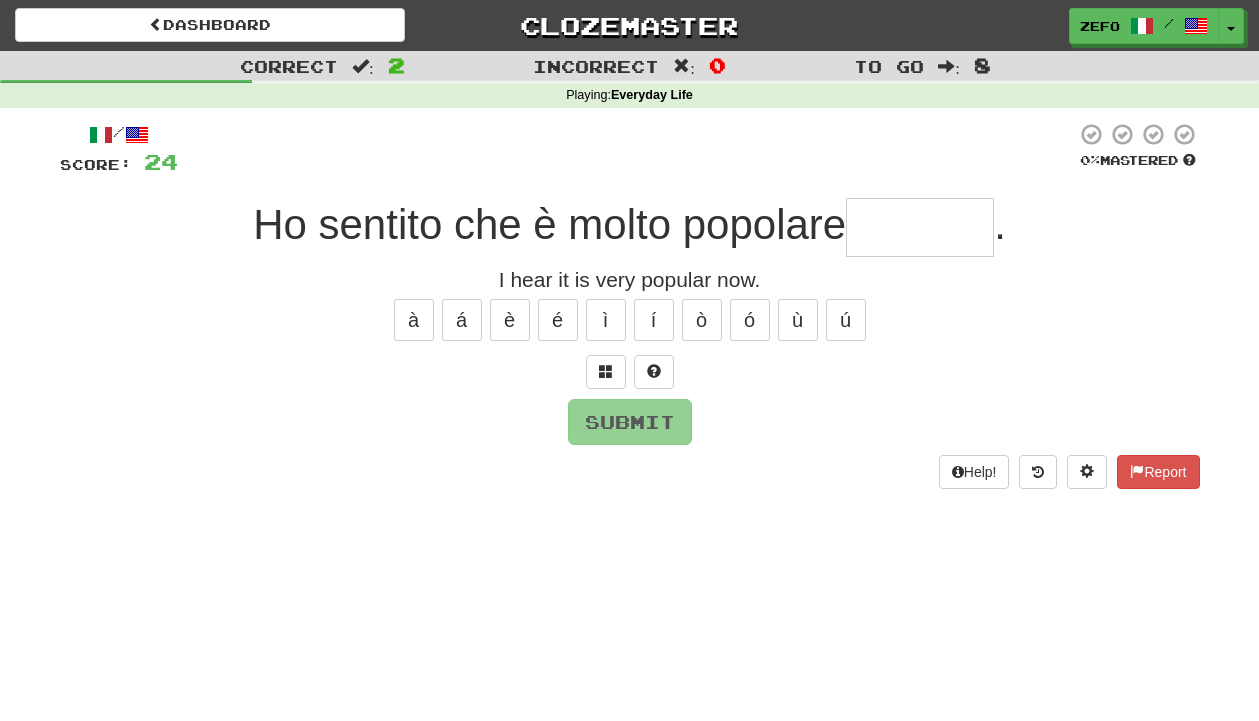type on "*" 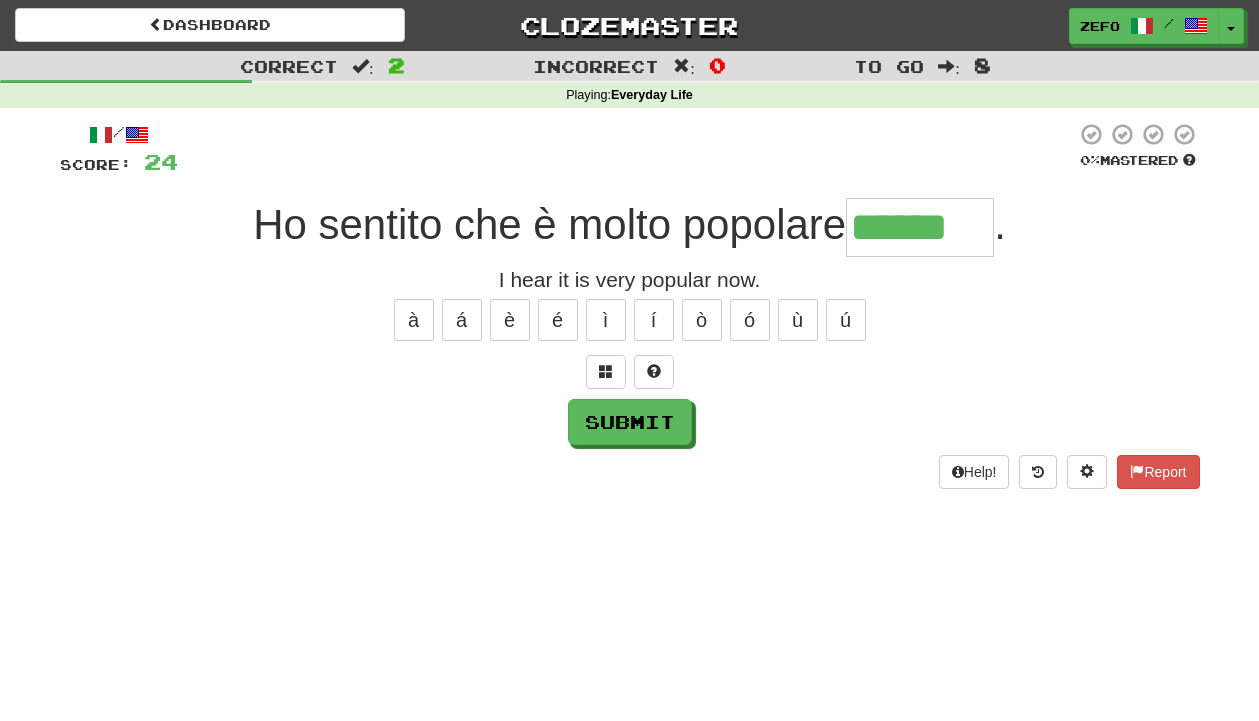 type on "******" 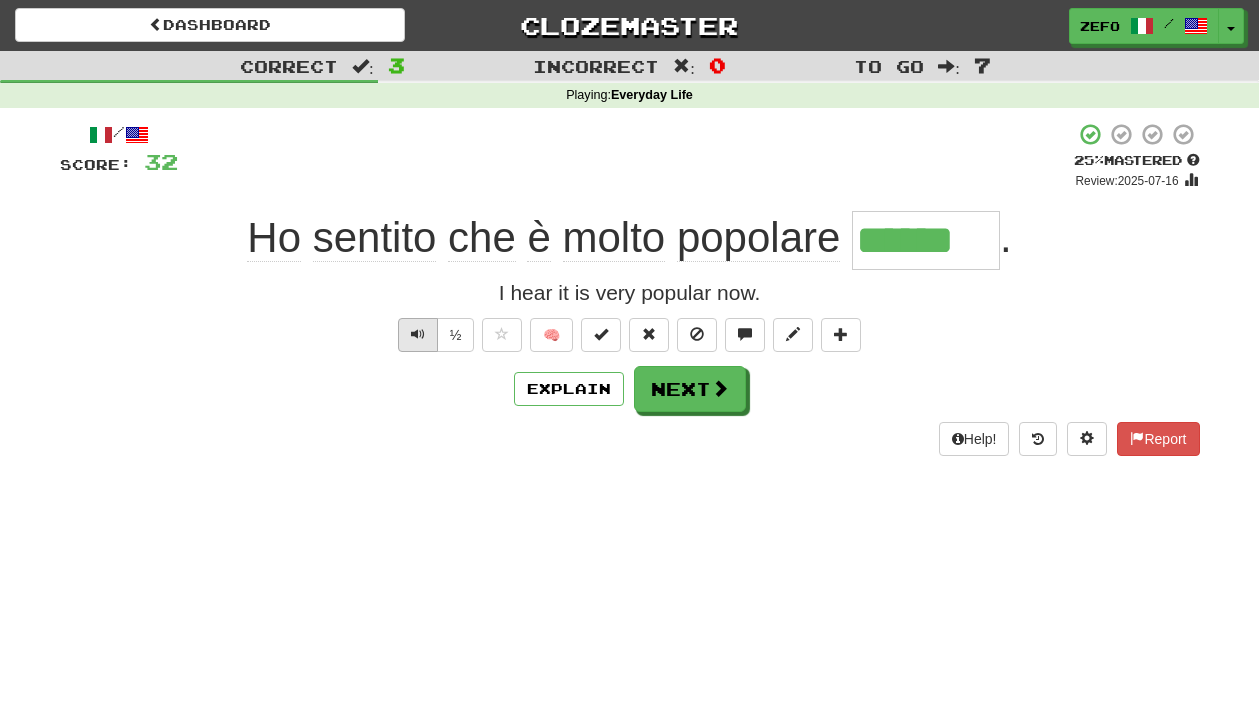 click at bounding box center (418, 335) 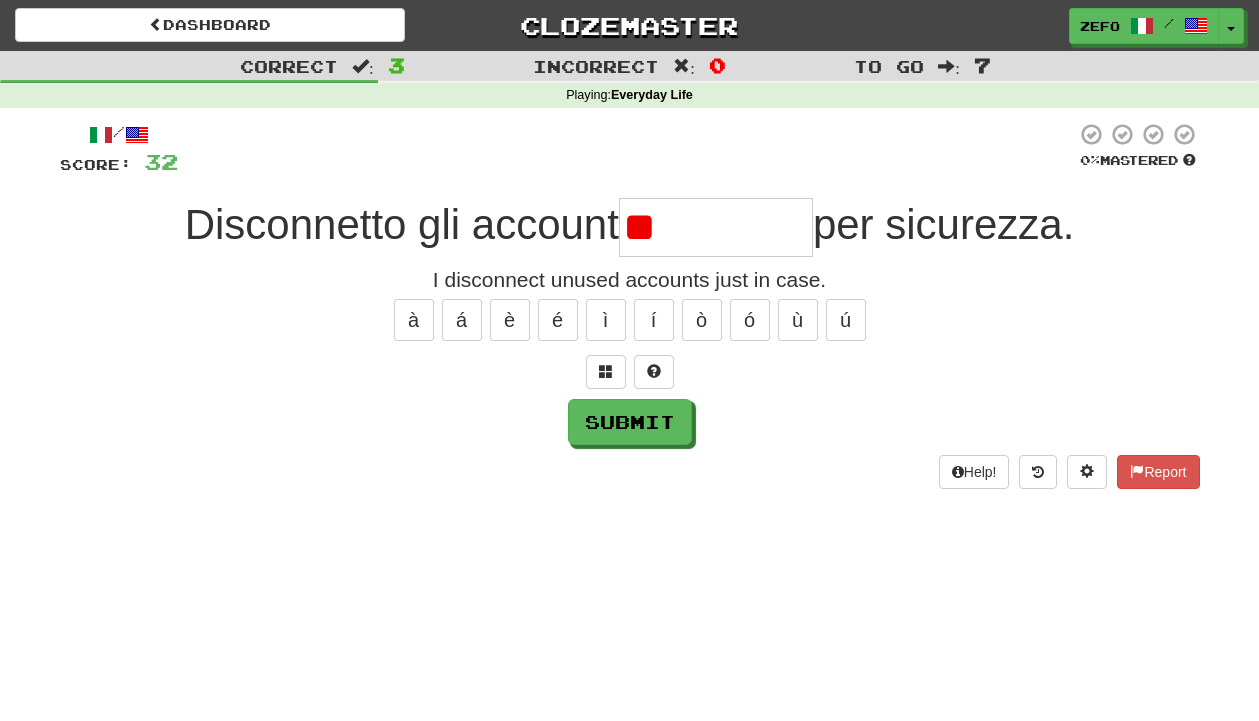 type on "*" 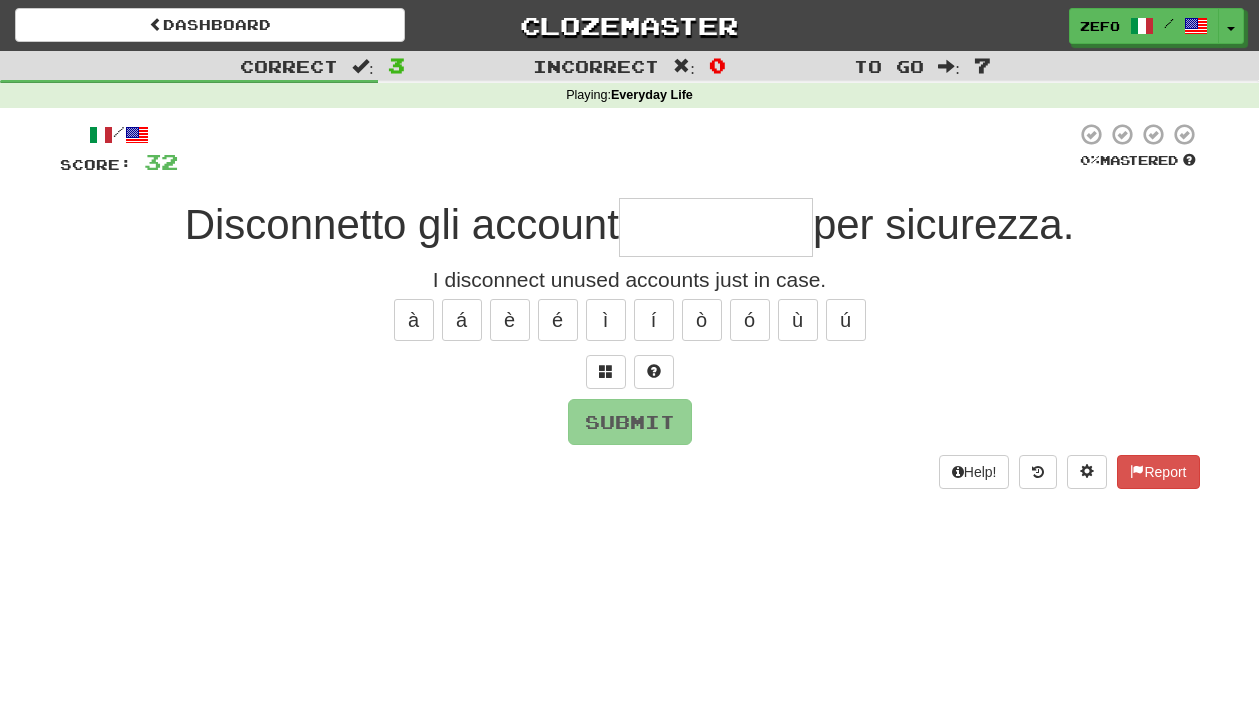 type on "*" 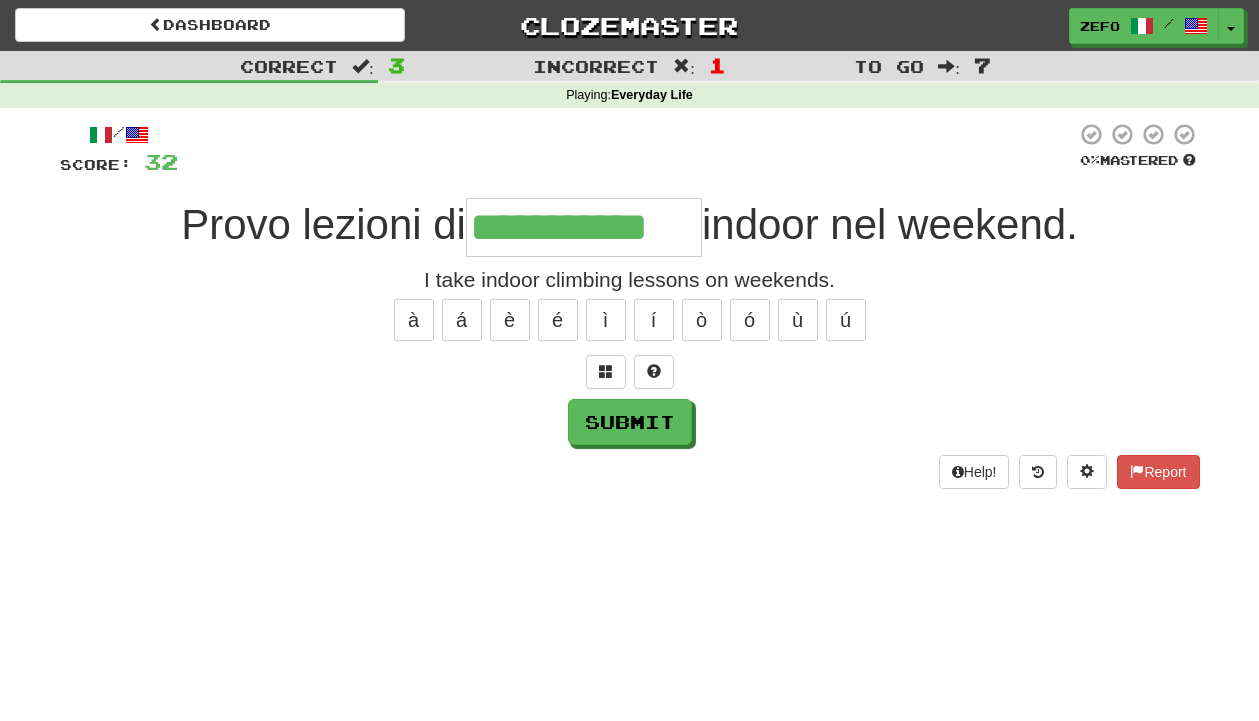 type on "**********" 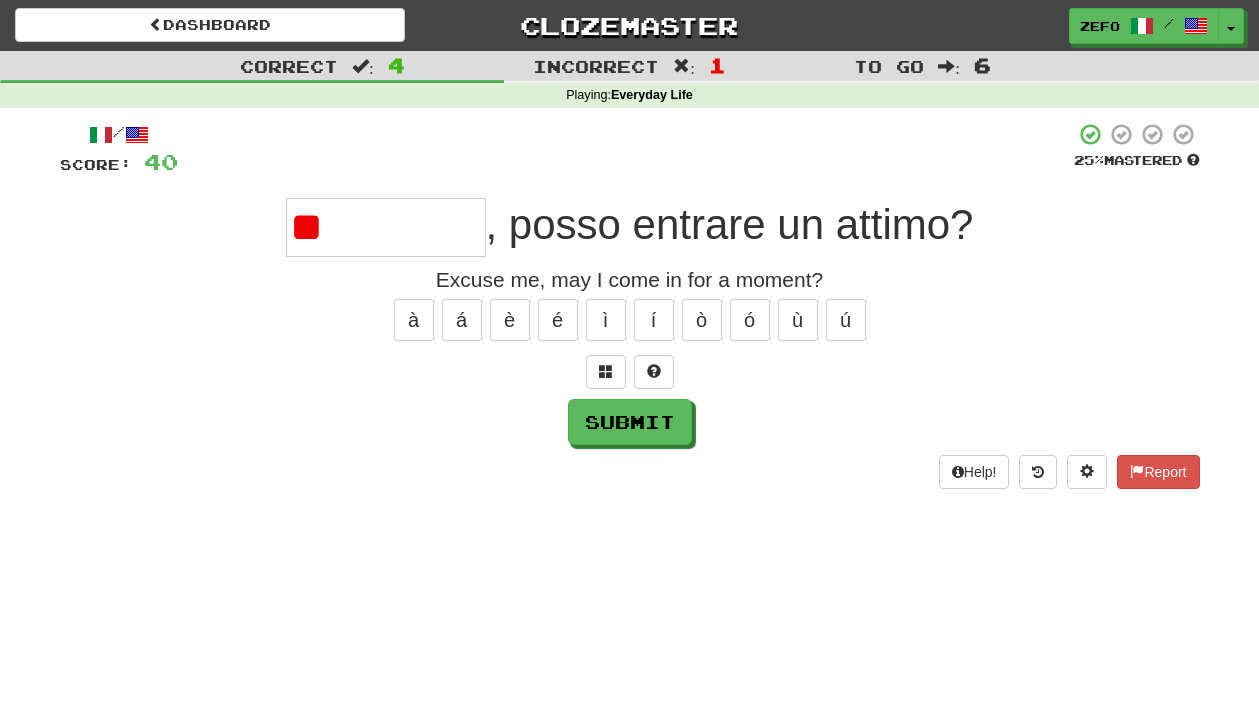 type on "*" 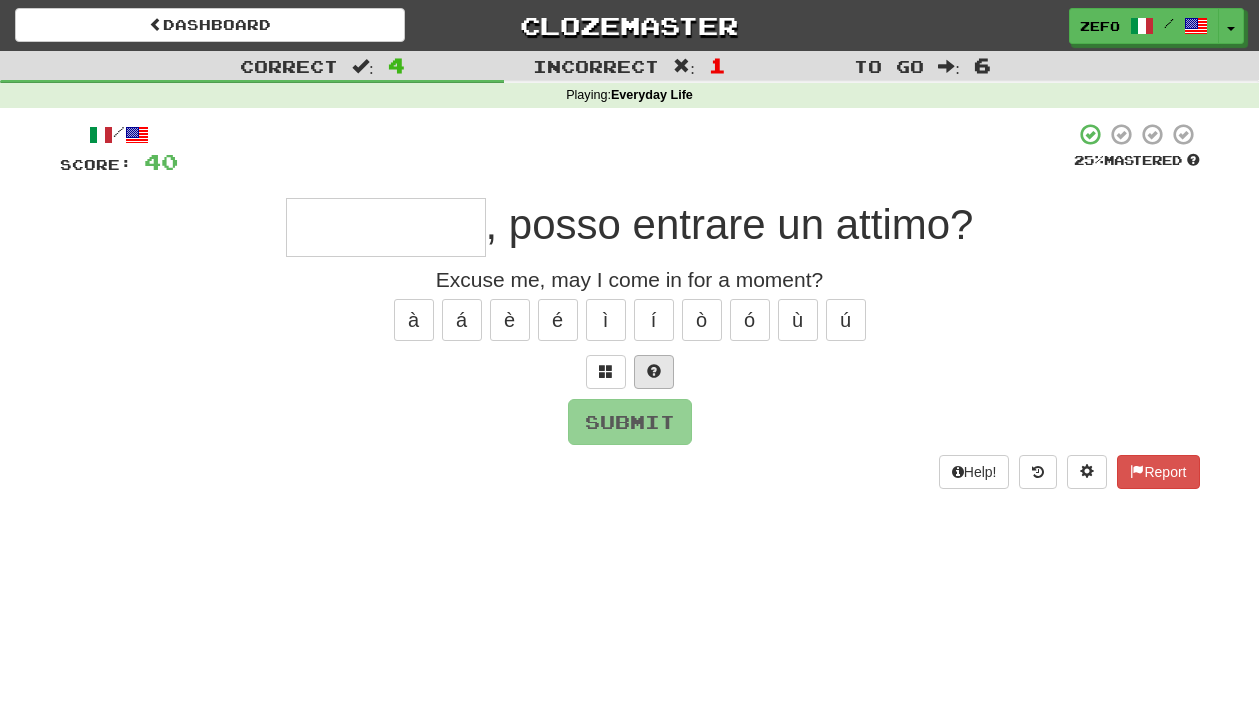 click at bounding box center [654, 371] 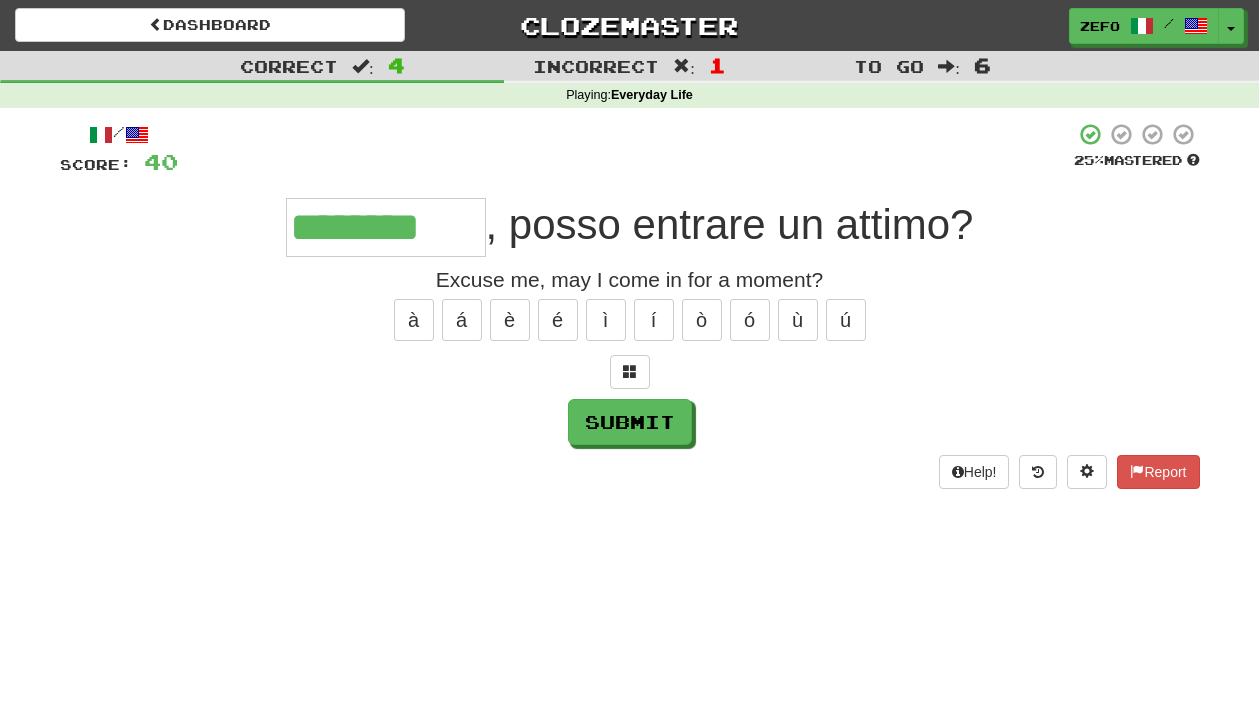 type on "********" 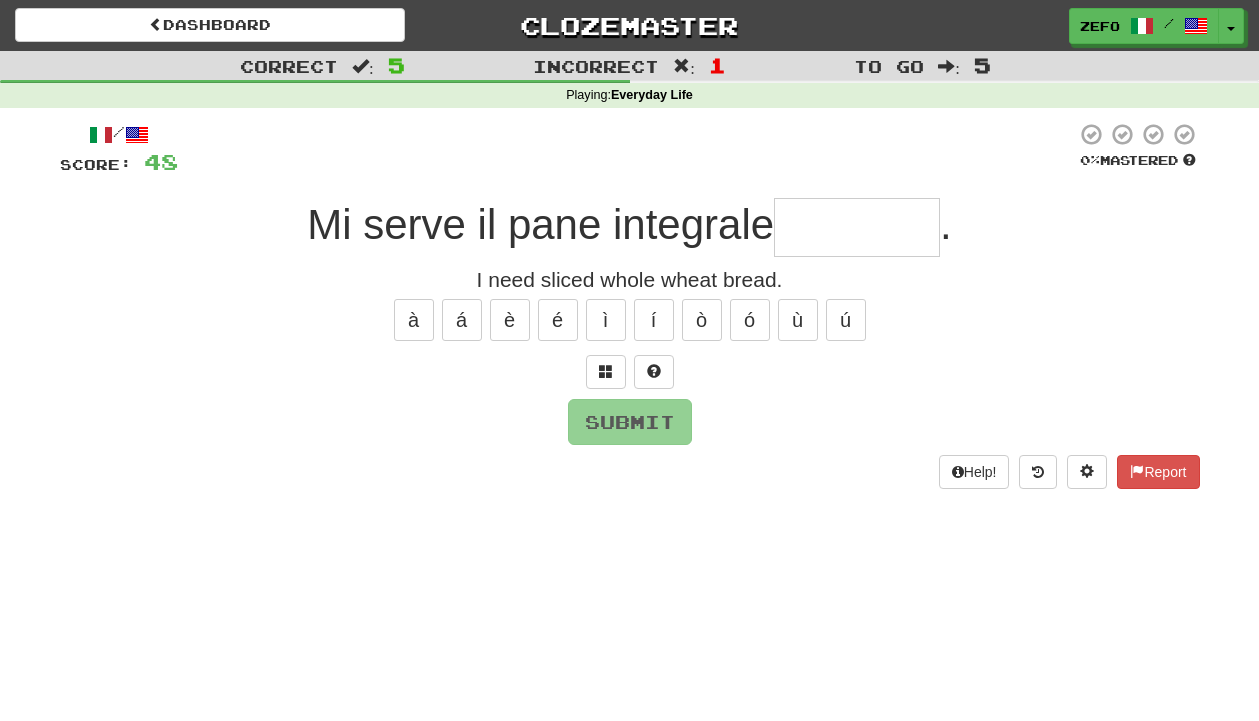 type on "*********" 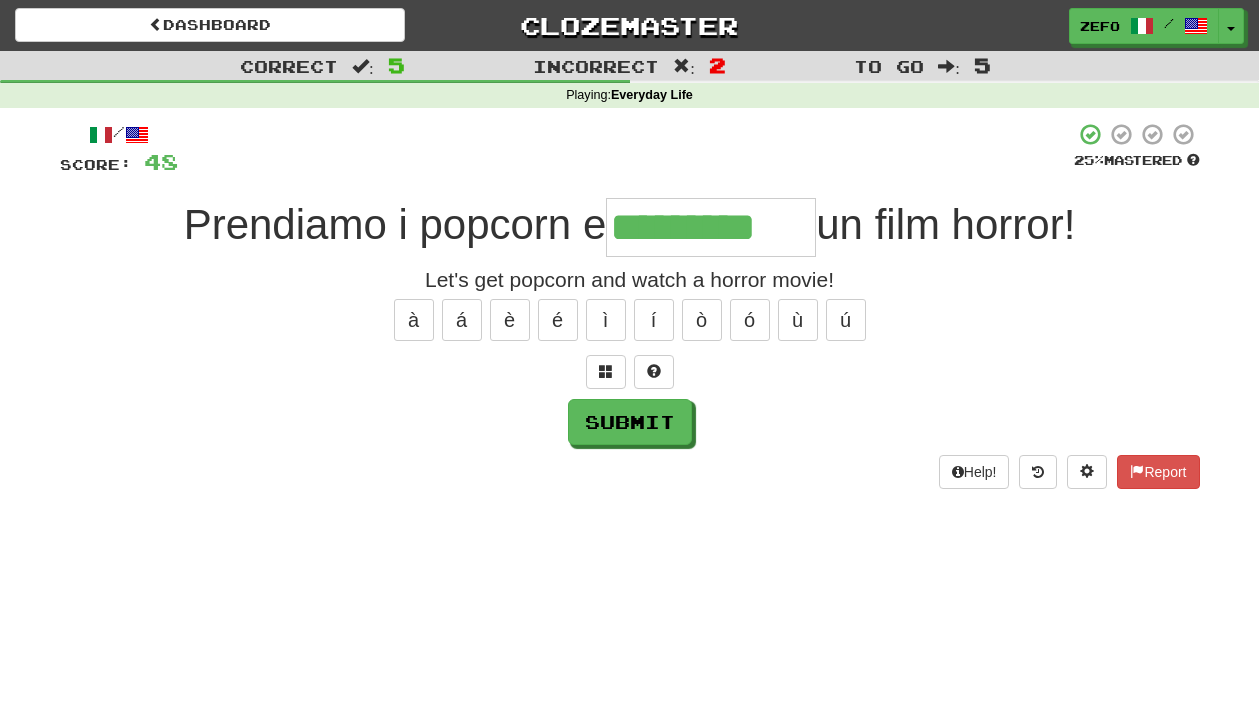 type on "*********" 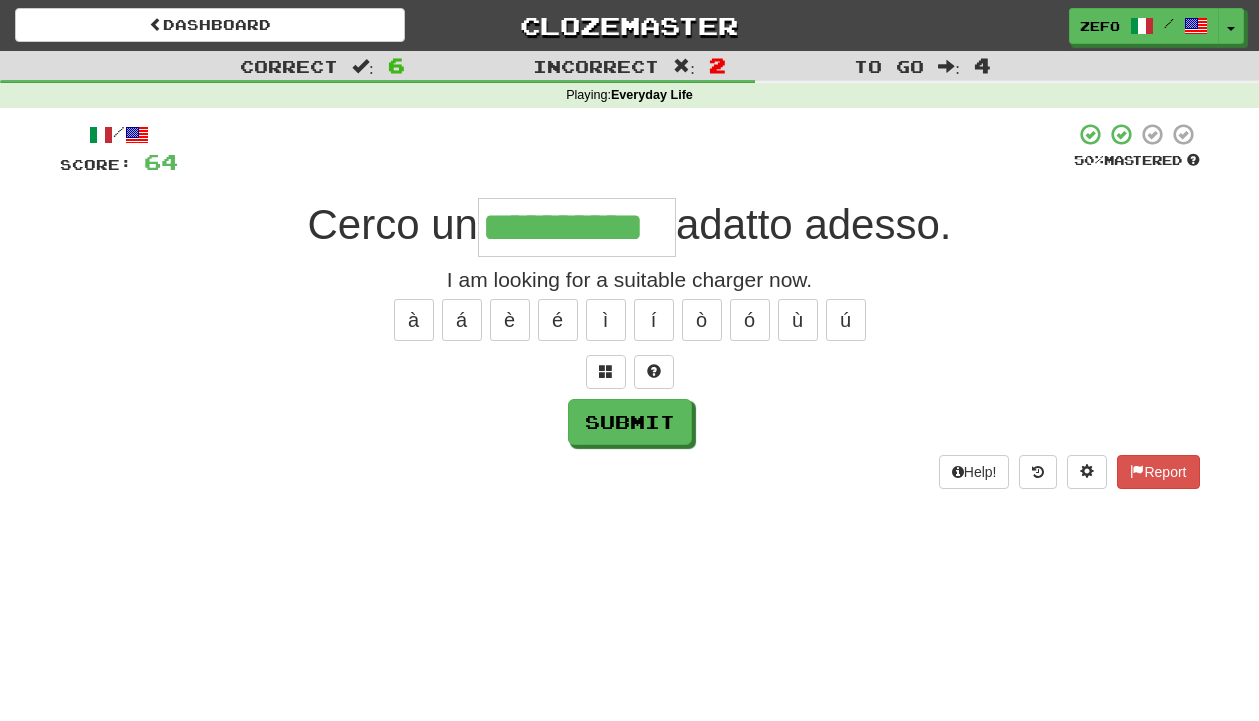 type on "**********" 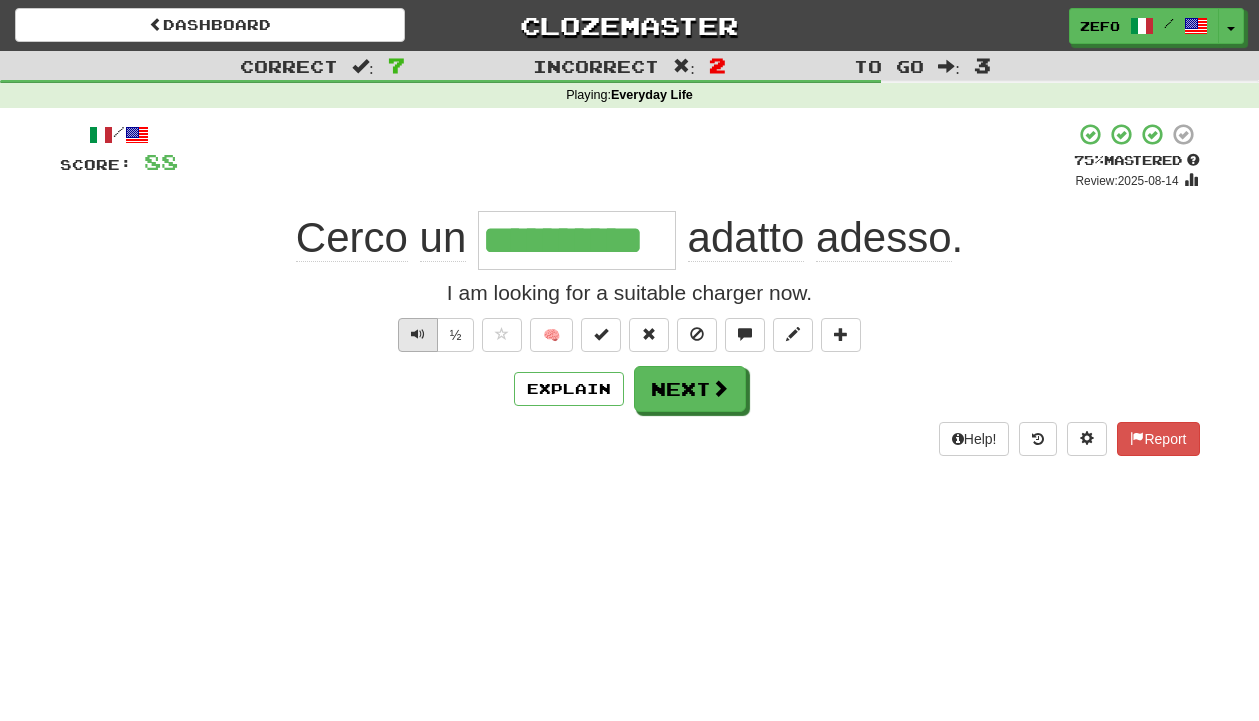 click at bounding box center [418, 334] 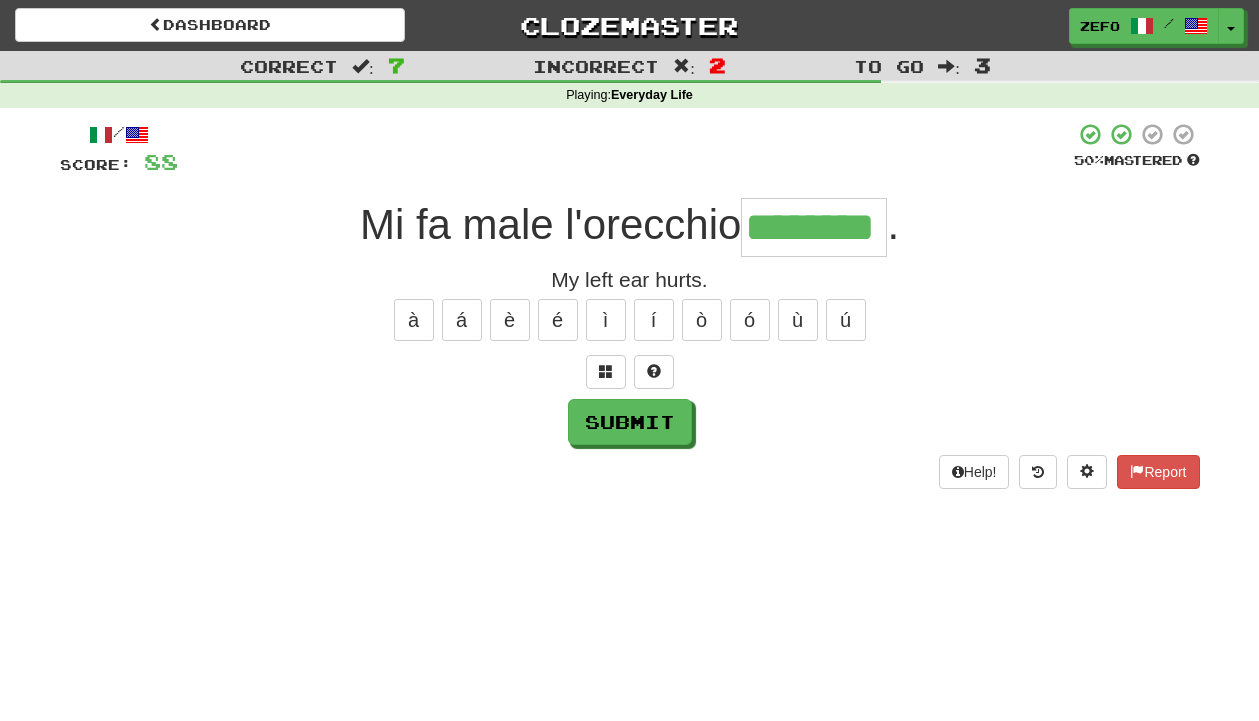 type on "********" 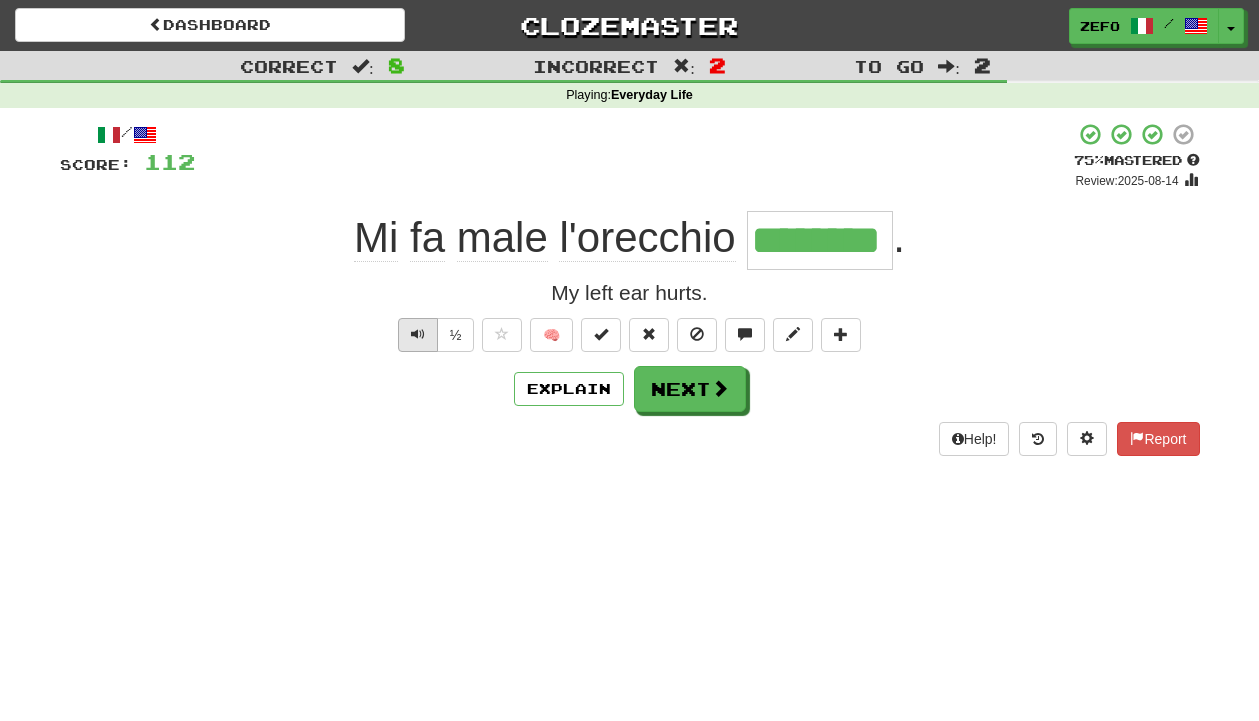 click at bounding box center [418, 335] 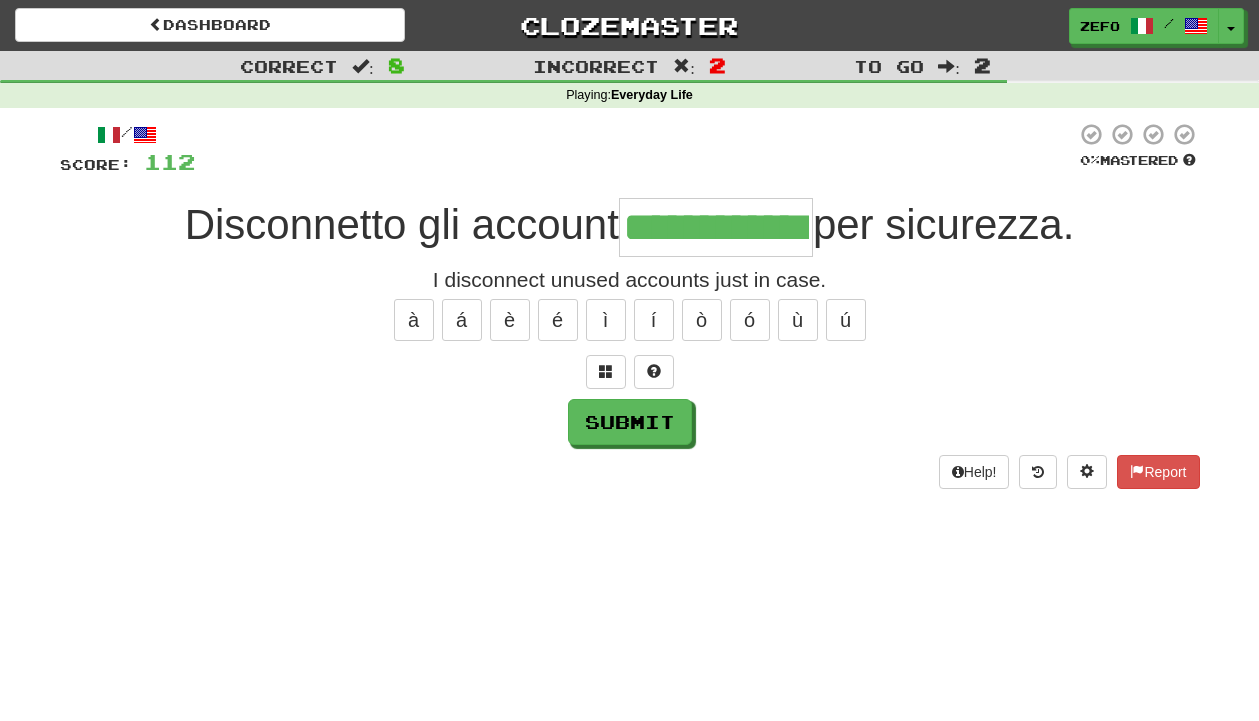 type on "**********" 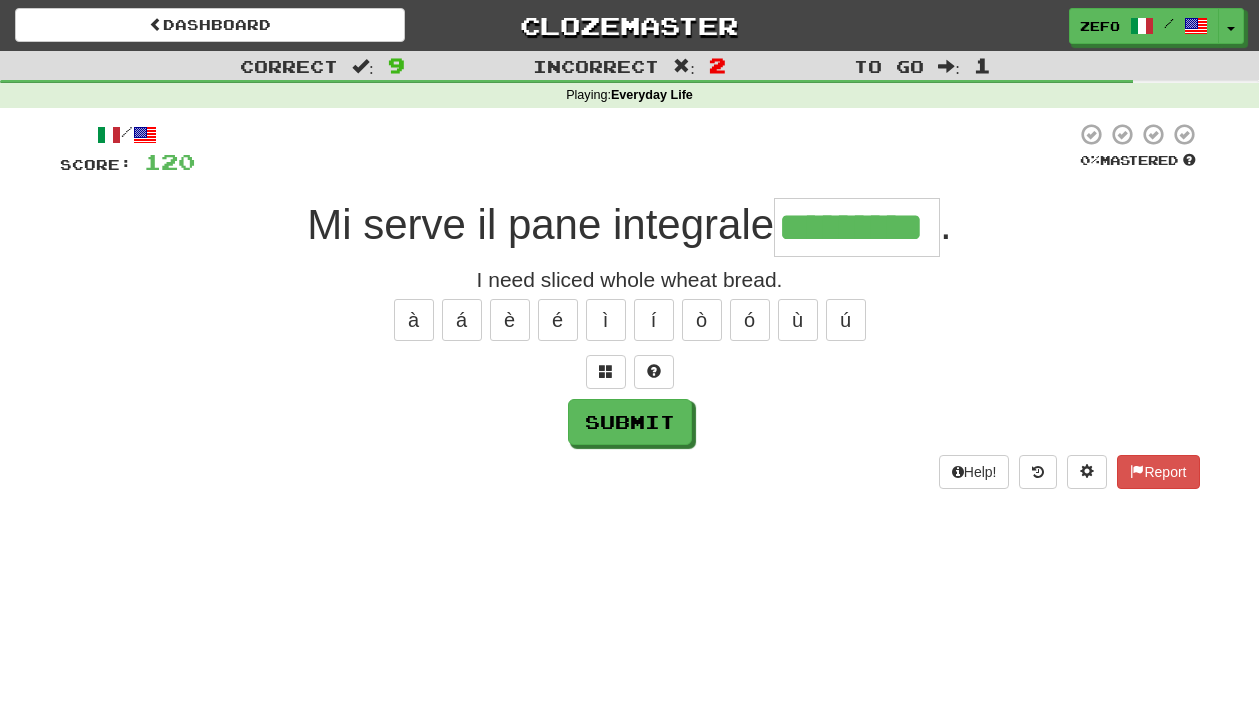 type on "*********" 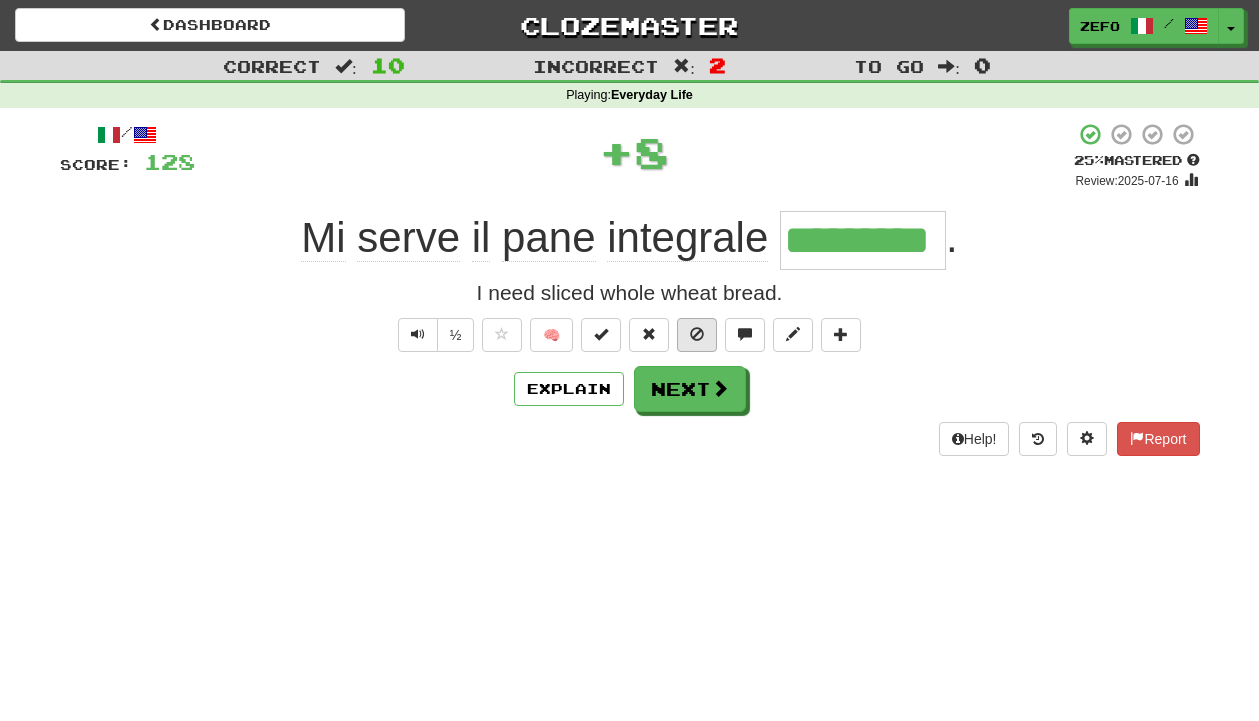 click at bounding box center (697, 335) 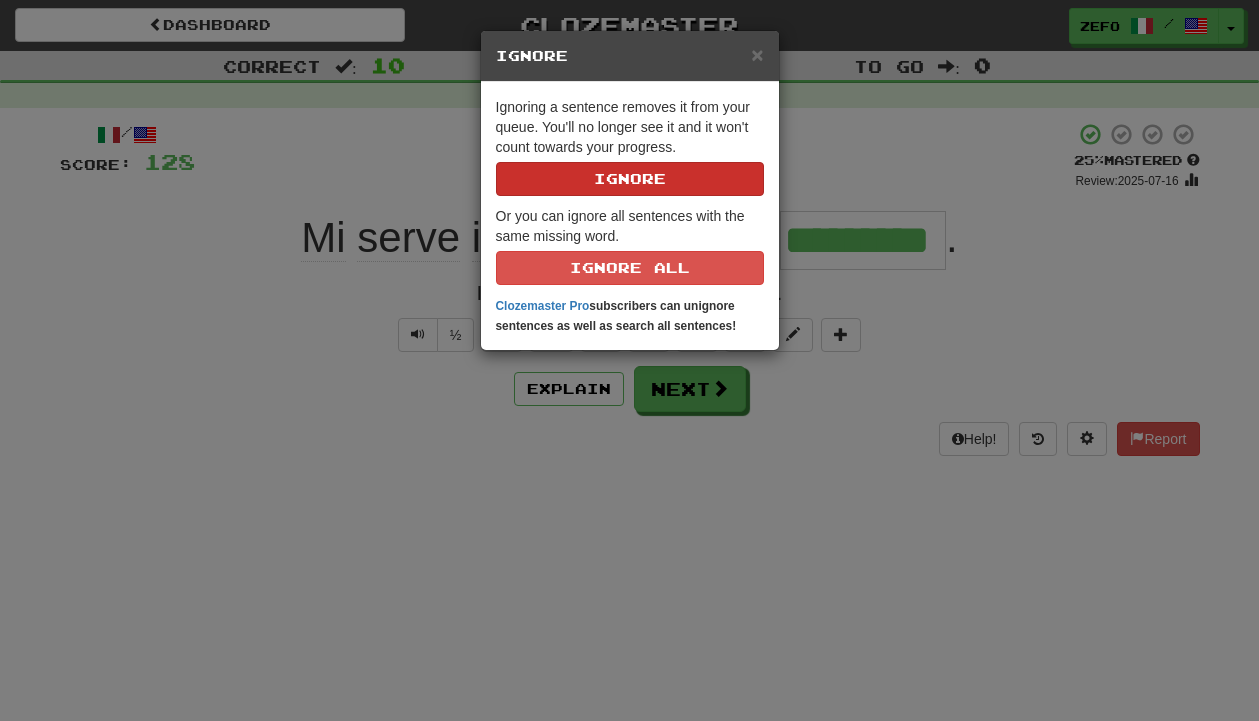 click on "Ignore" at bounding box center (630, 179) 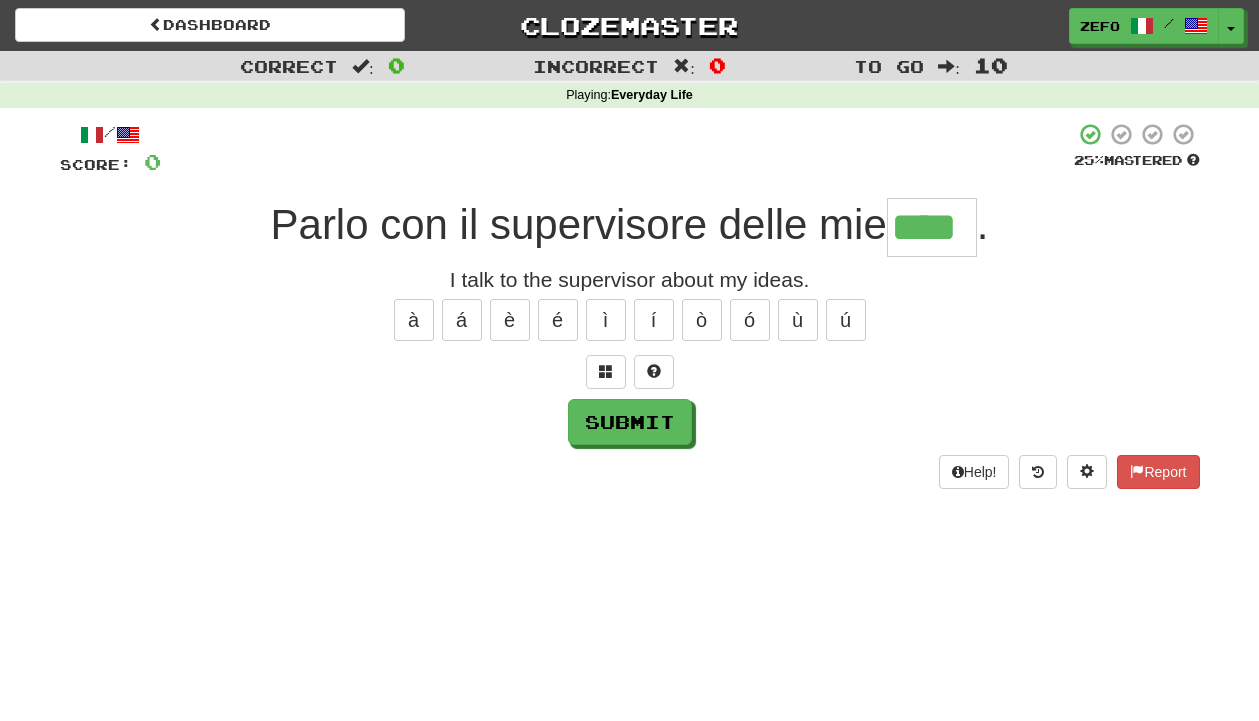 type on "****" 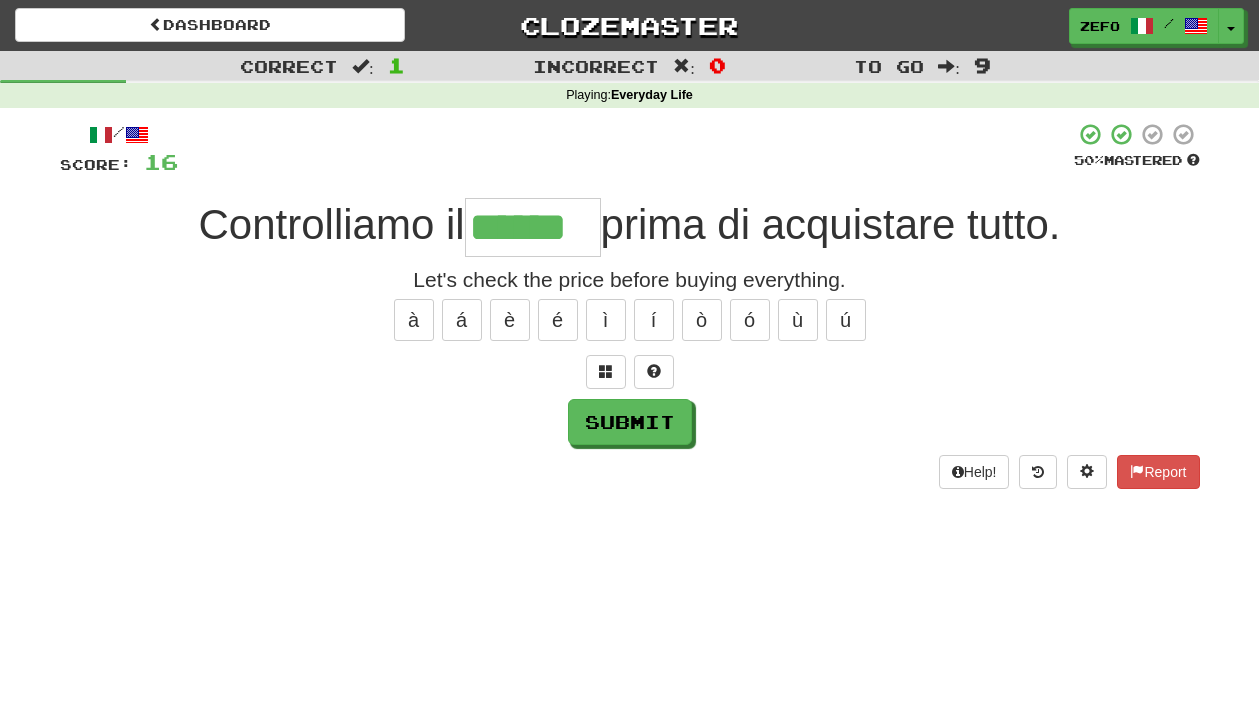 type on "******" 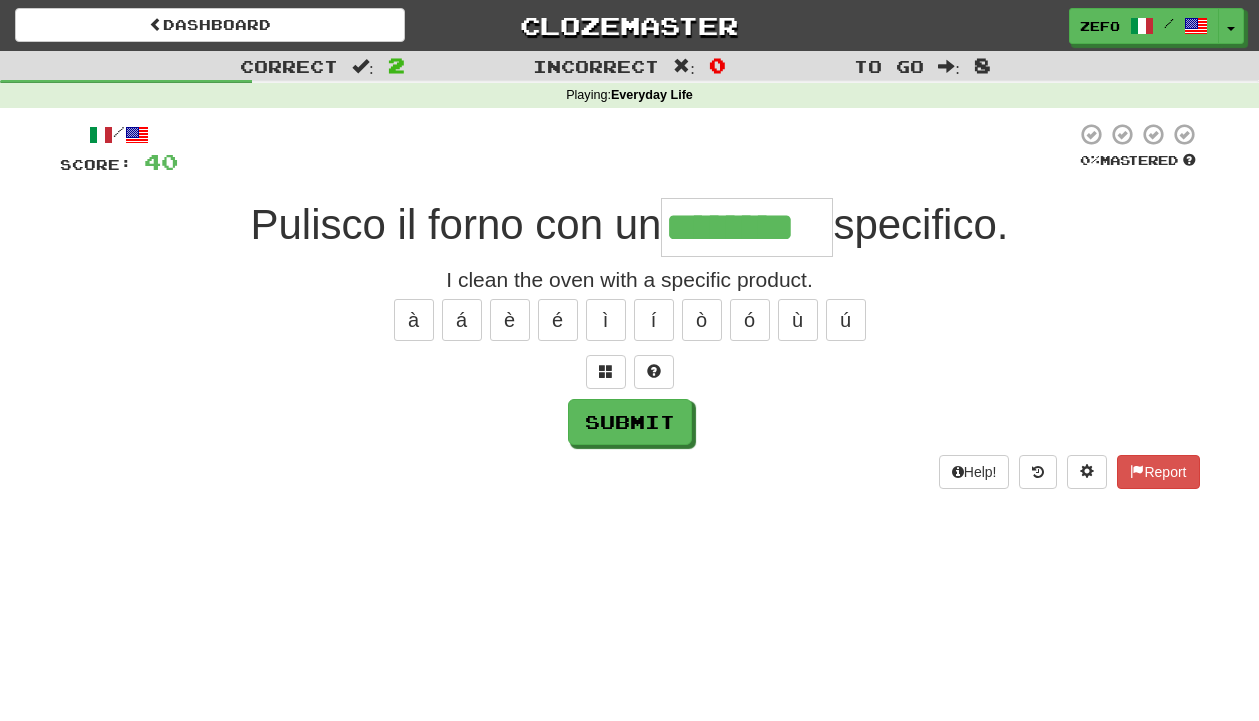 type on "********" 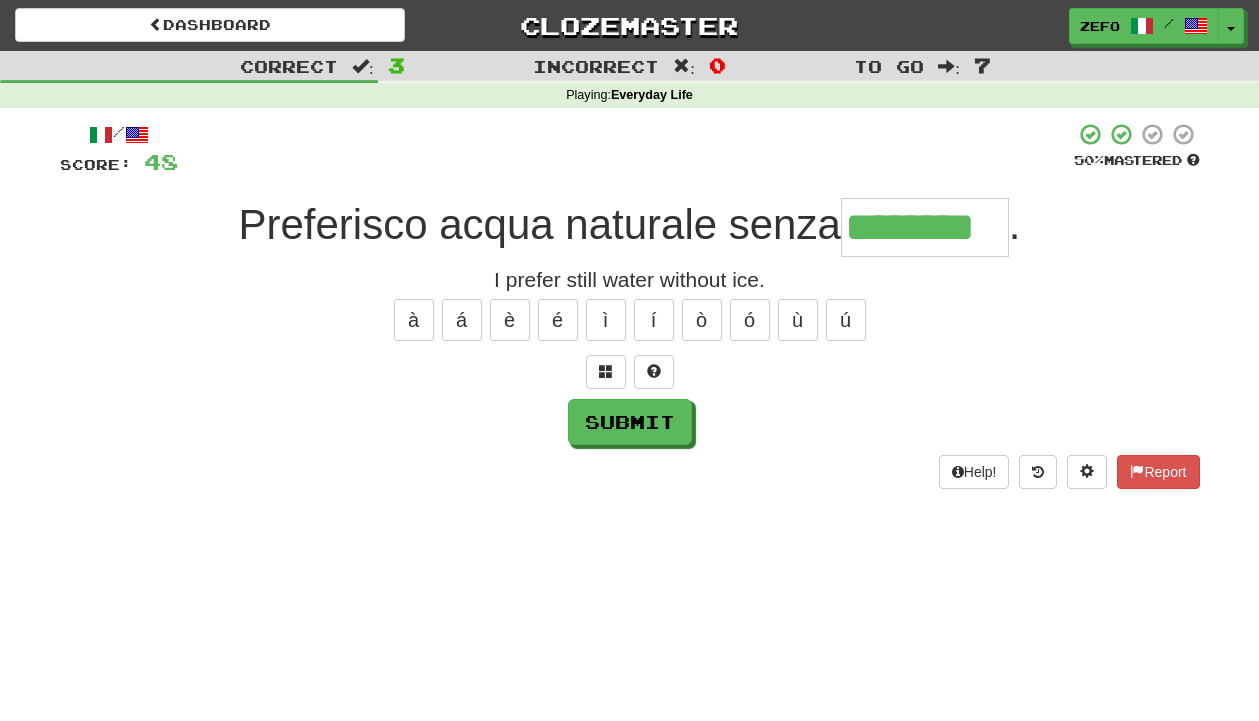 type on "********" 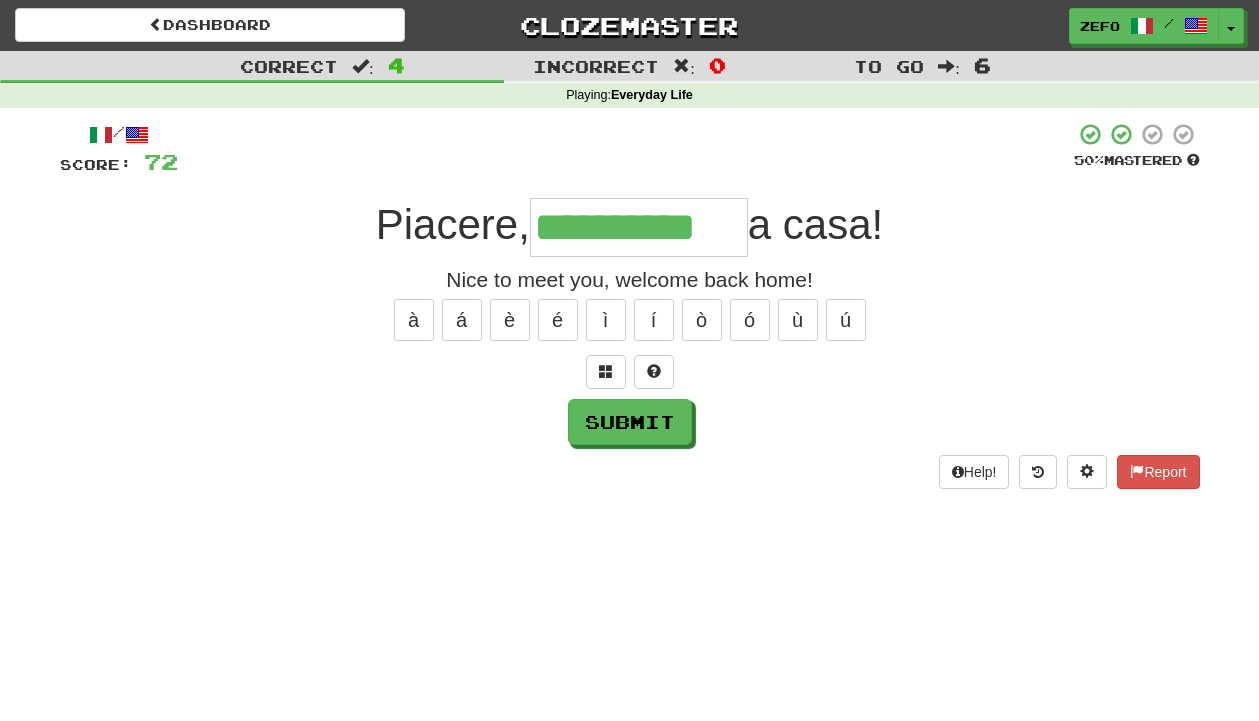 type on "**********" 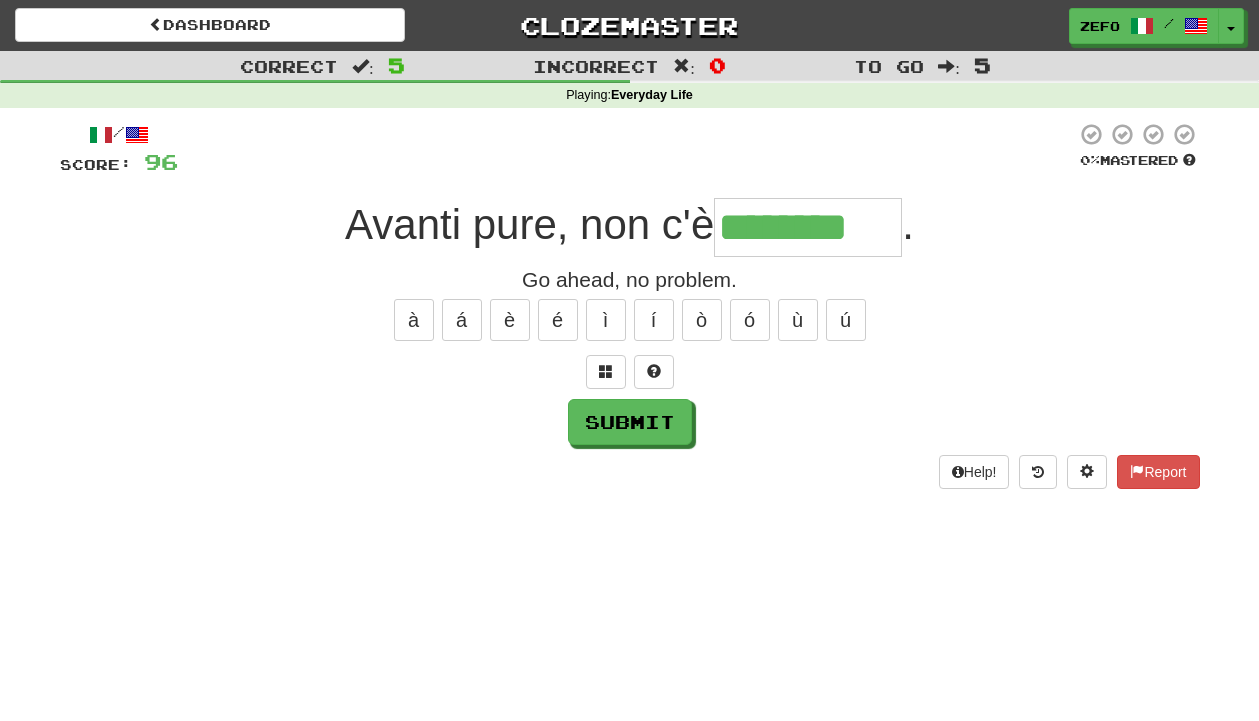type on "********" 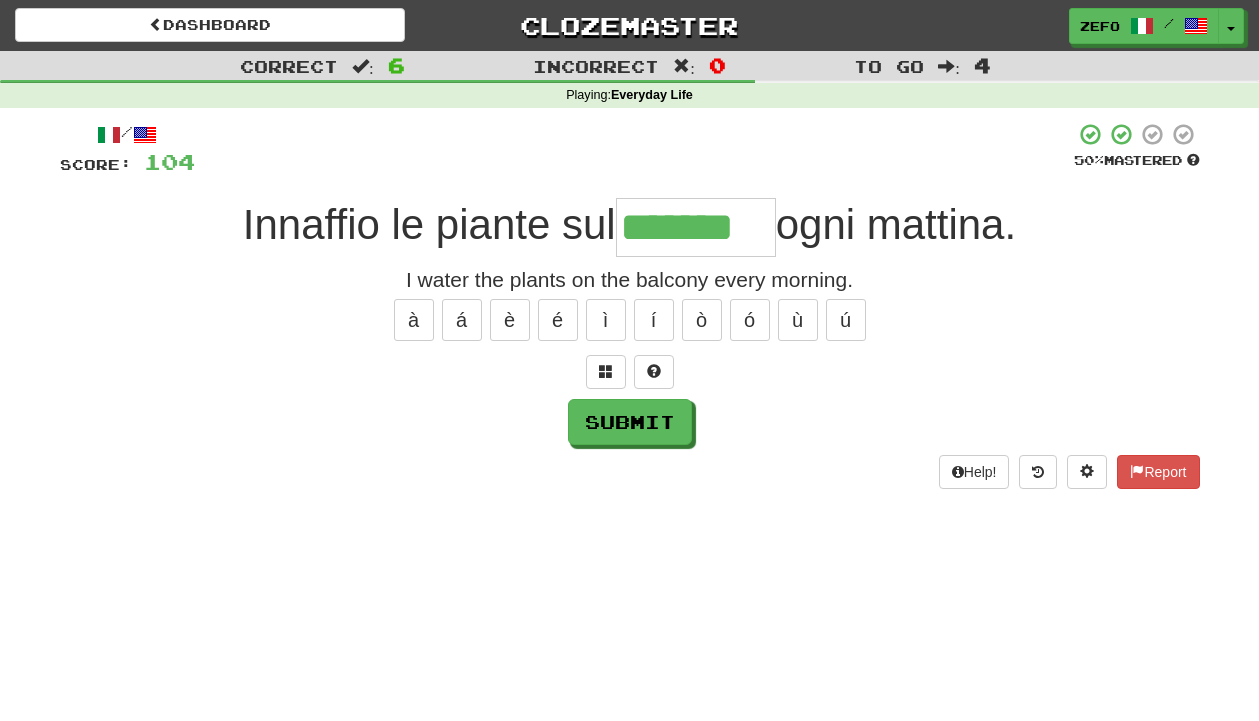 type on "*******" 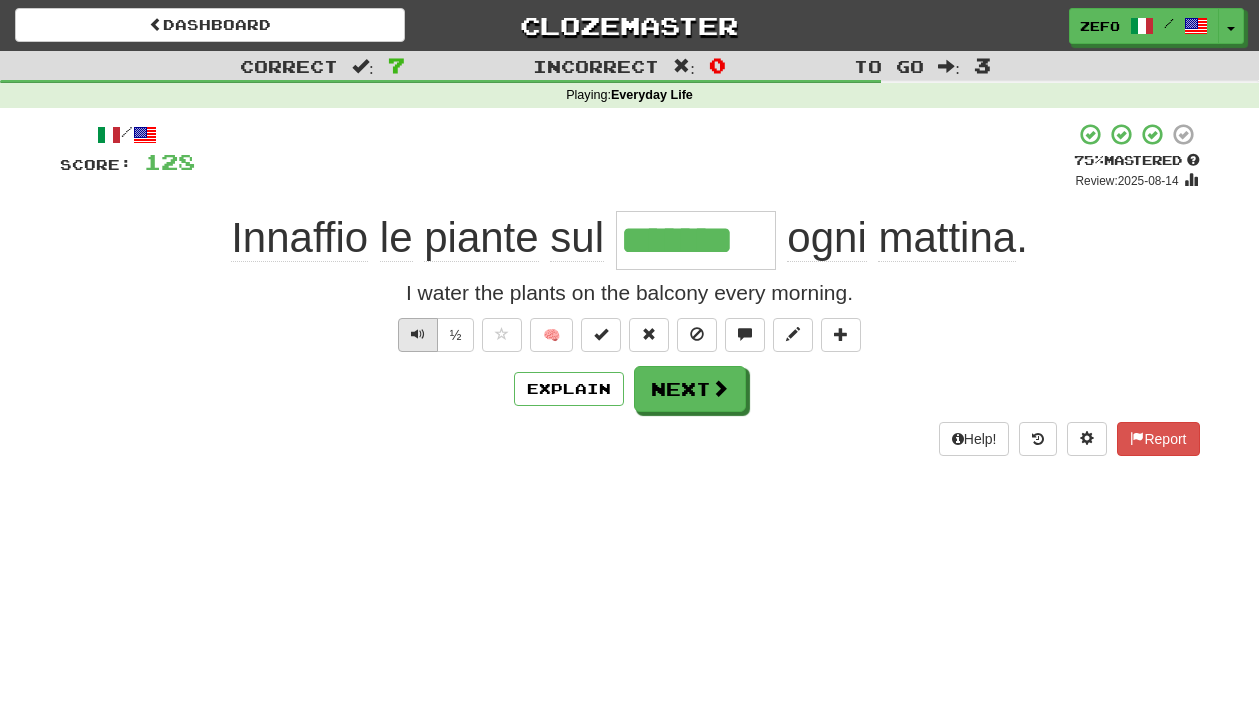 click at bounding box center (418, 334) 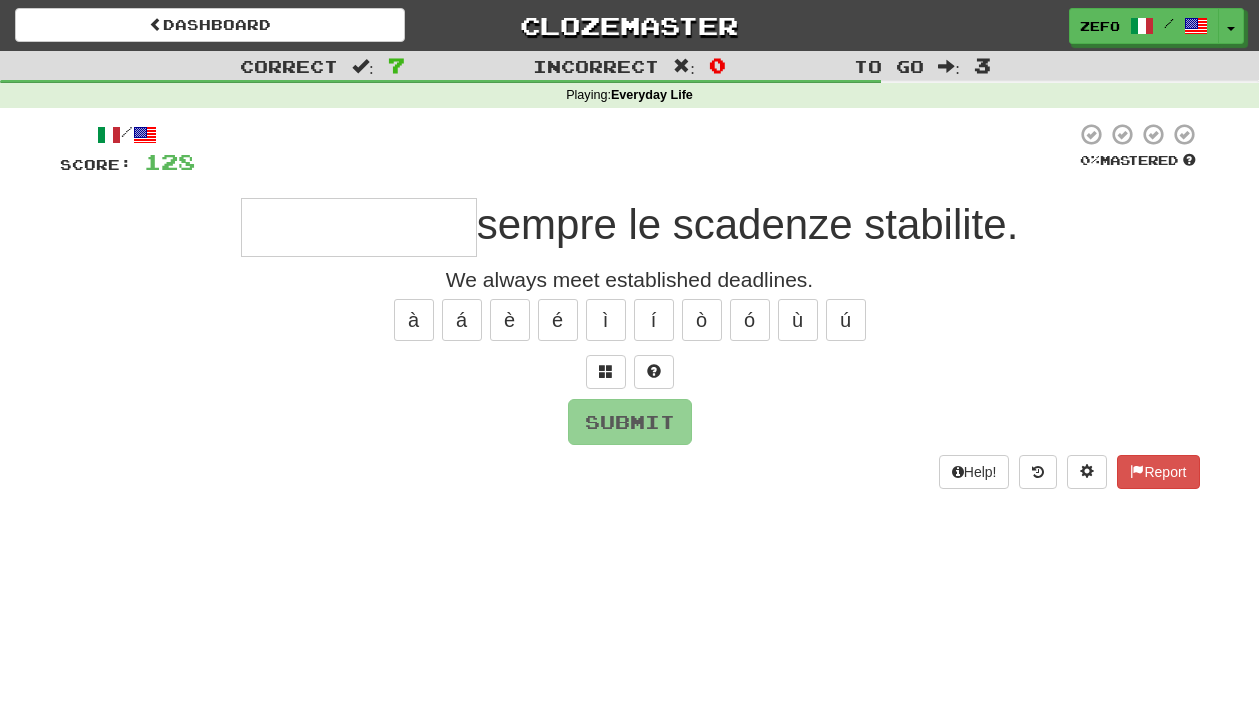 type on "*" 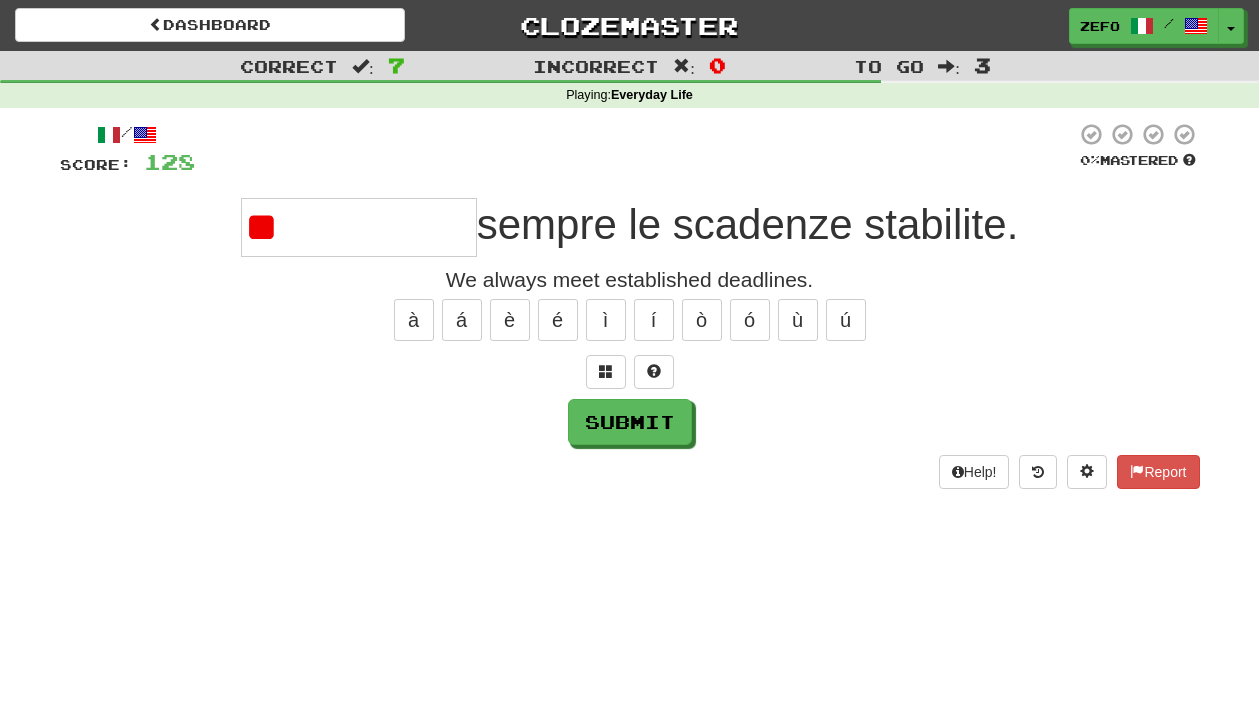type on "*" 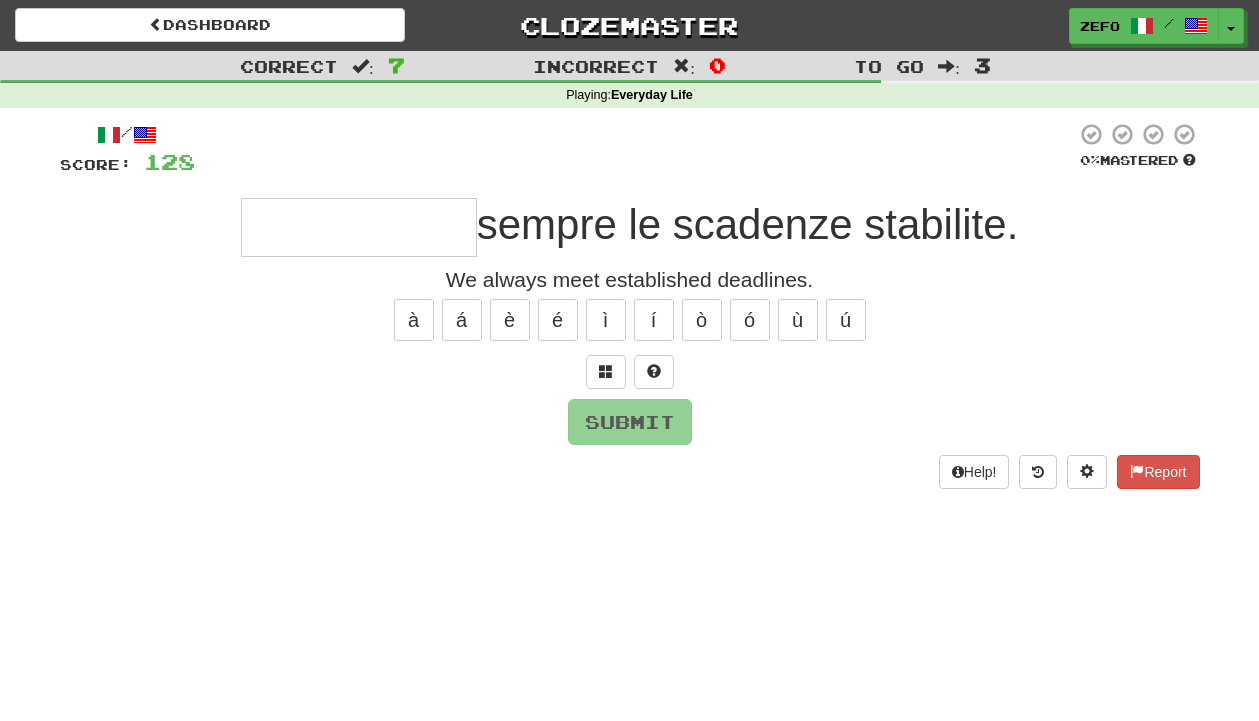 type on "**********" 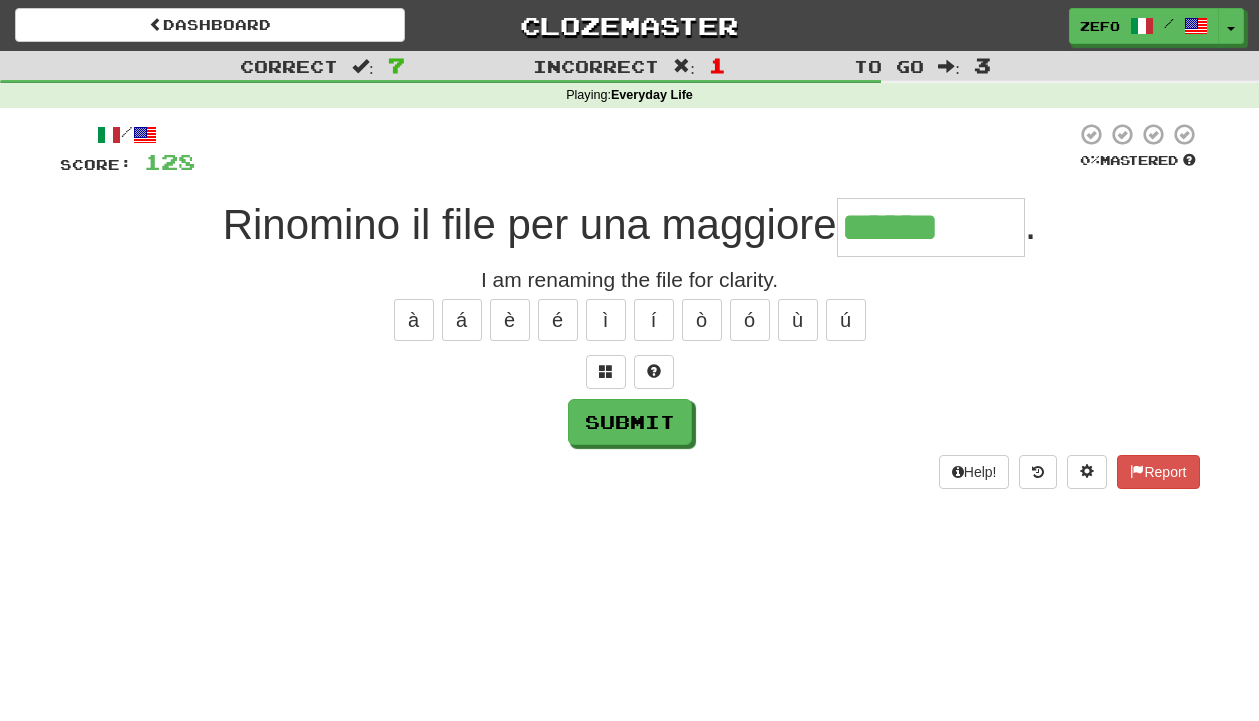 type on "*********" 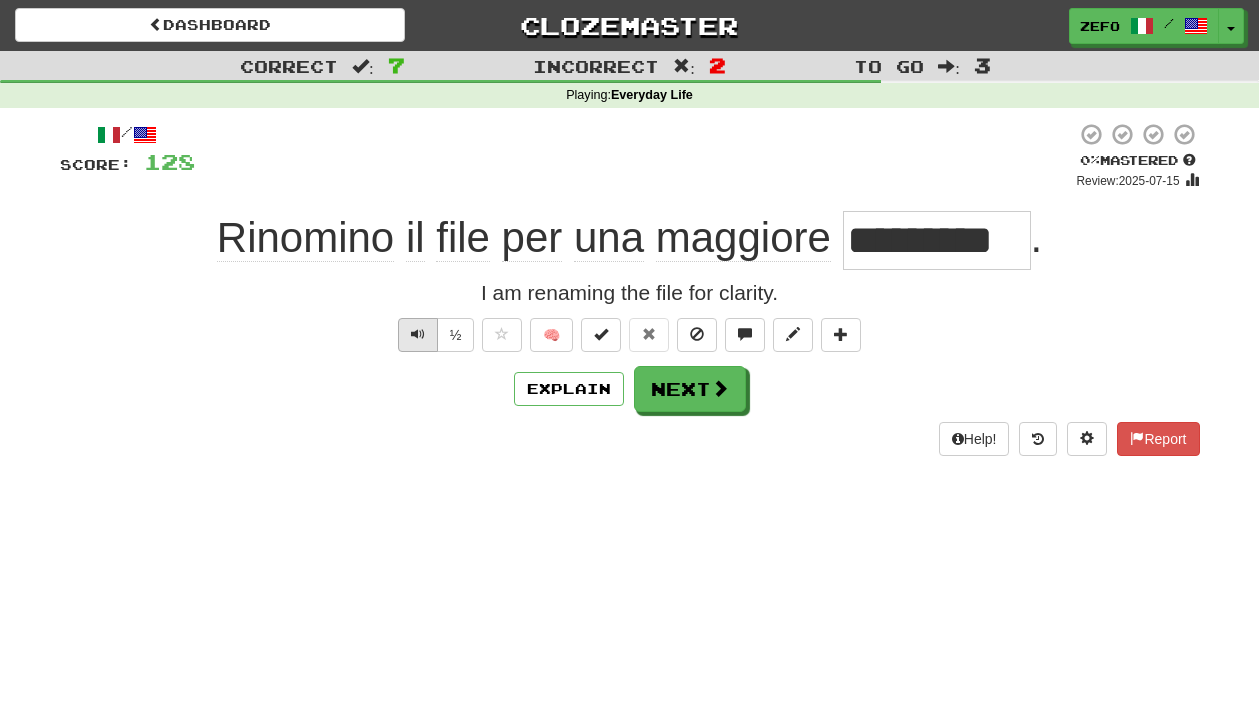 click at bounding box center (418, 334) 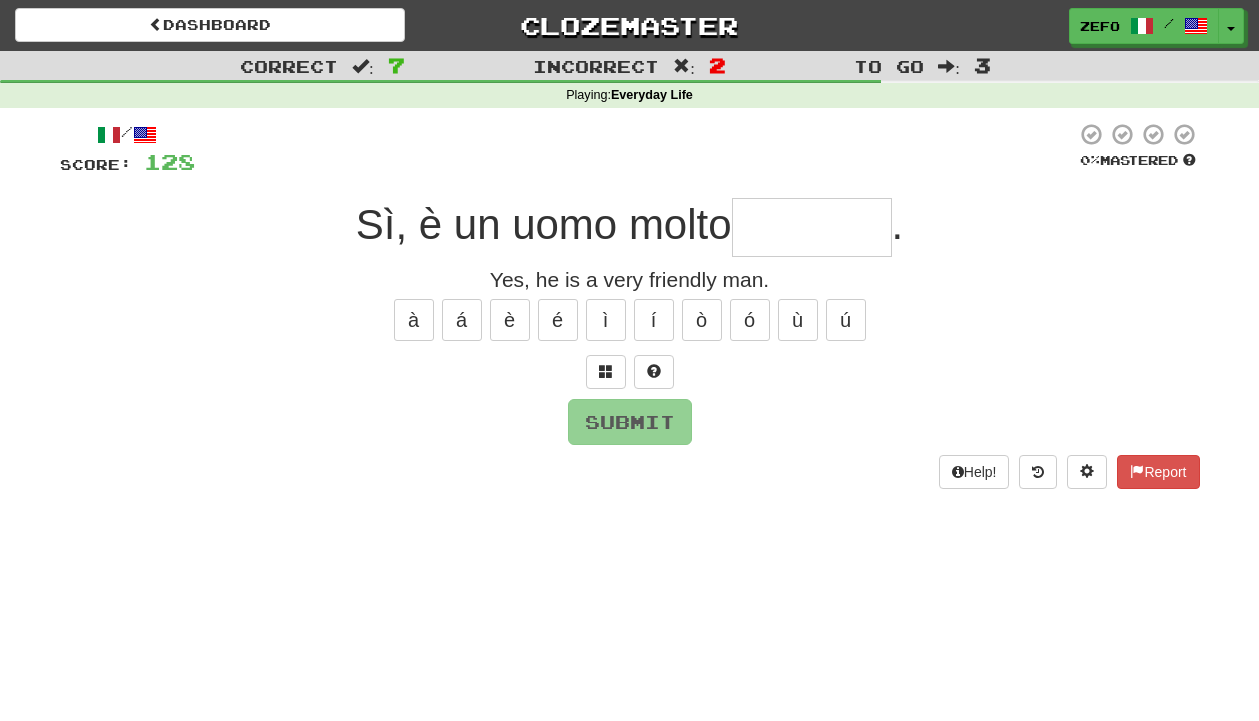 type on "*" 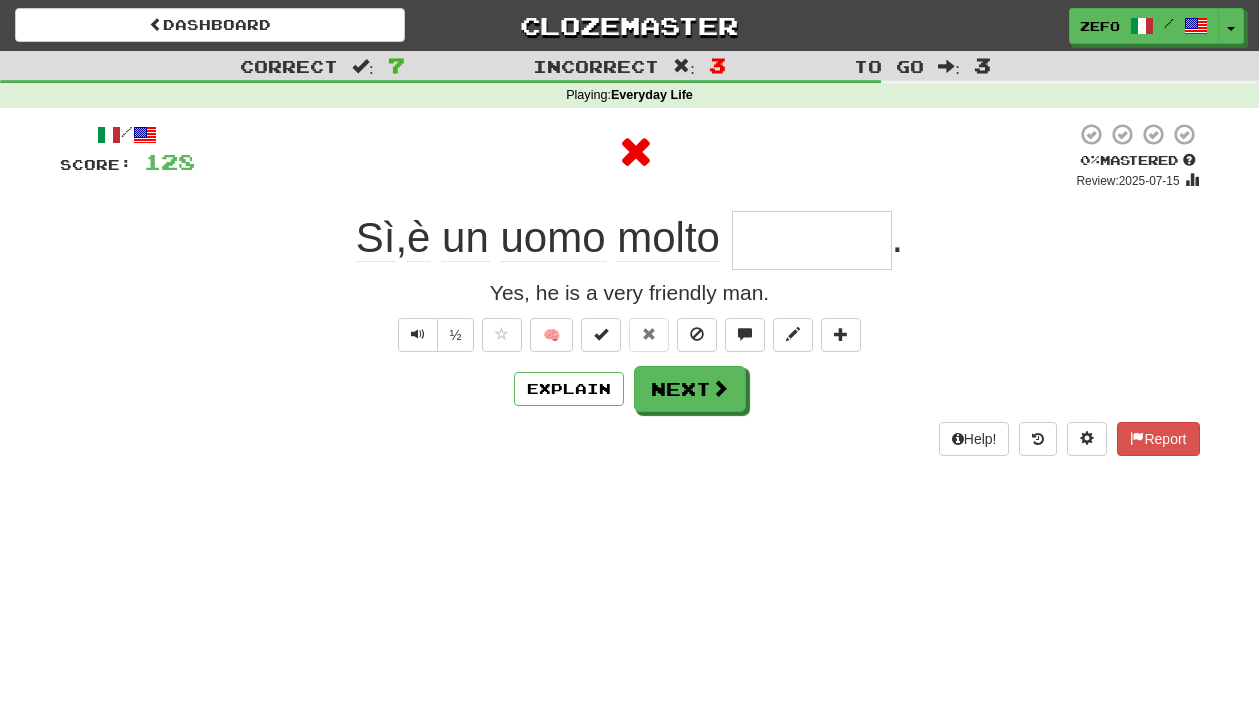 type on "********" 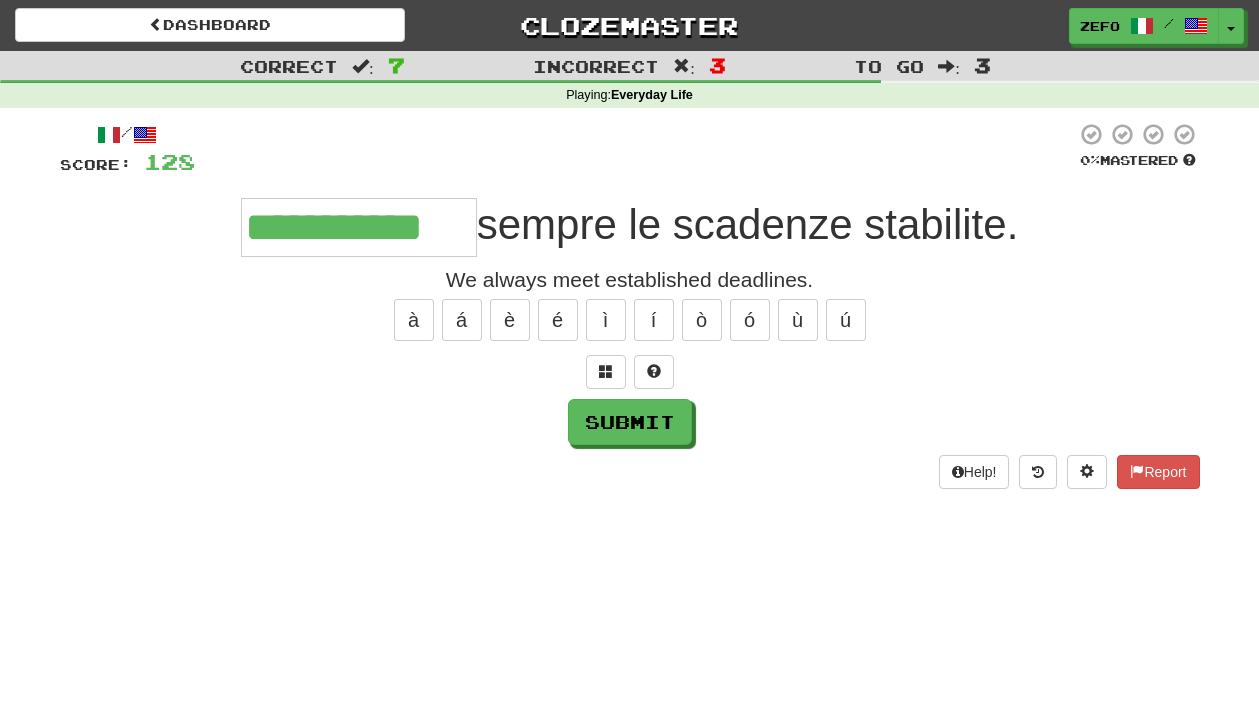 type on "**********" 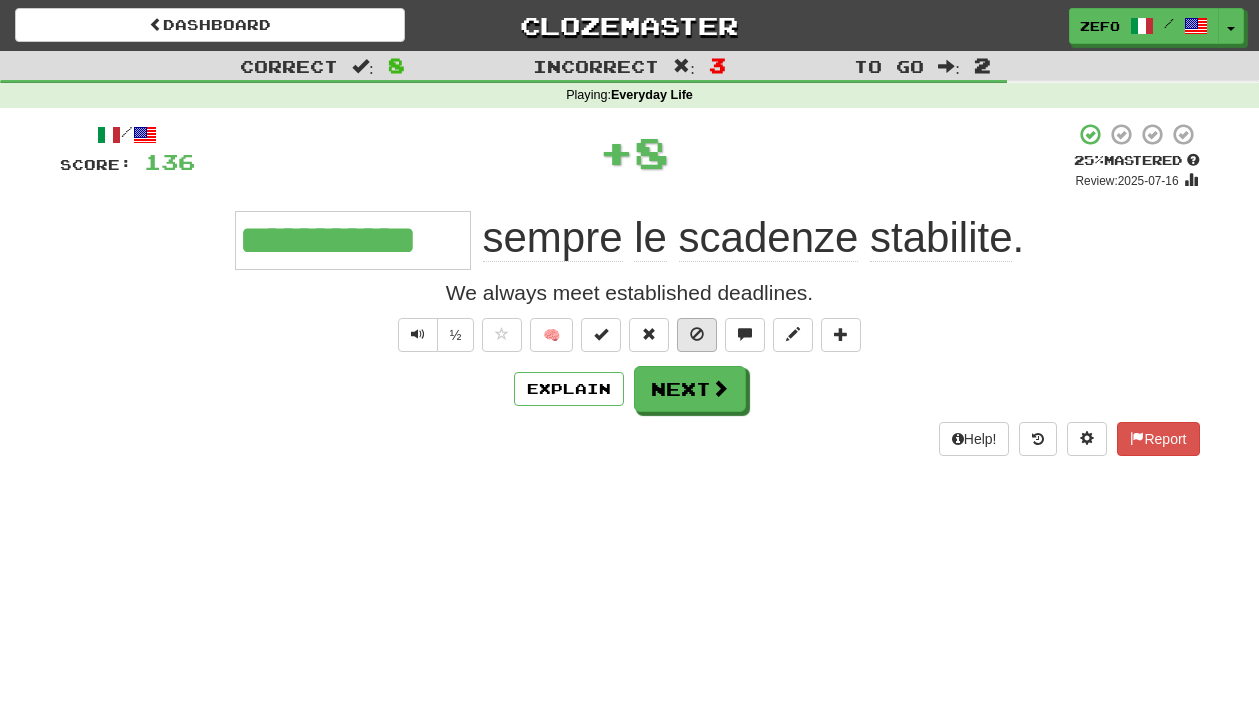 click at bounding box center (697, 335) 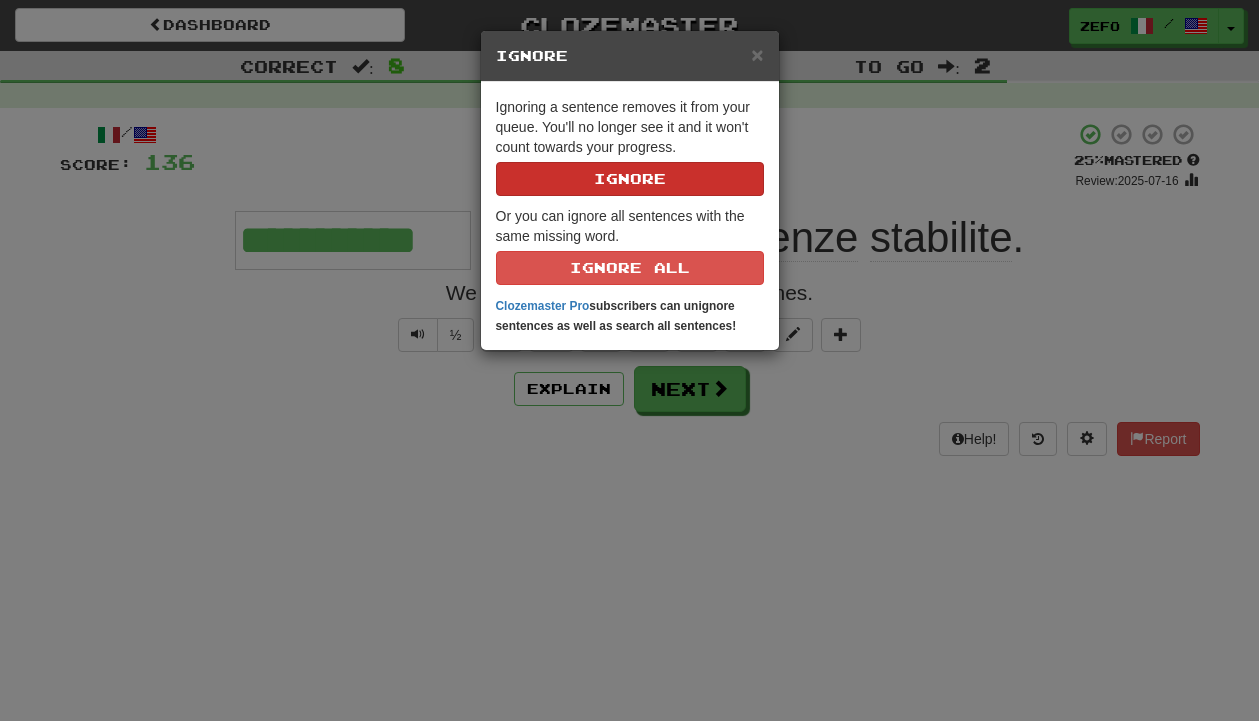 click on "Ignore" at bounding box center [630, 179] 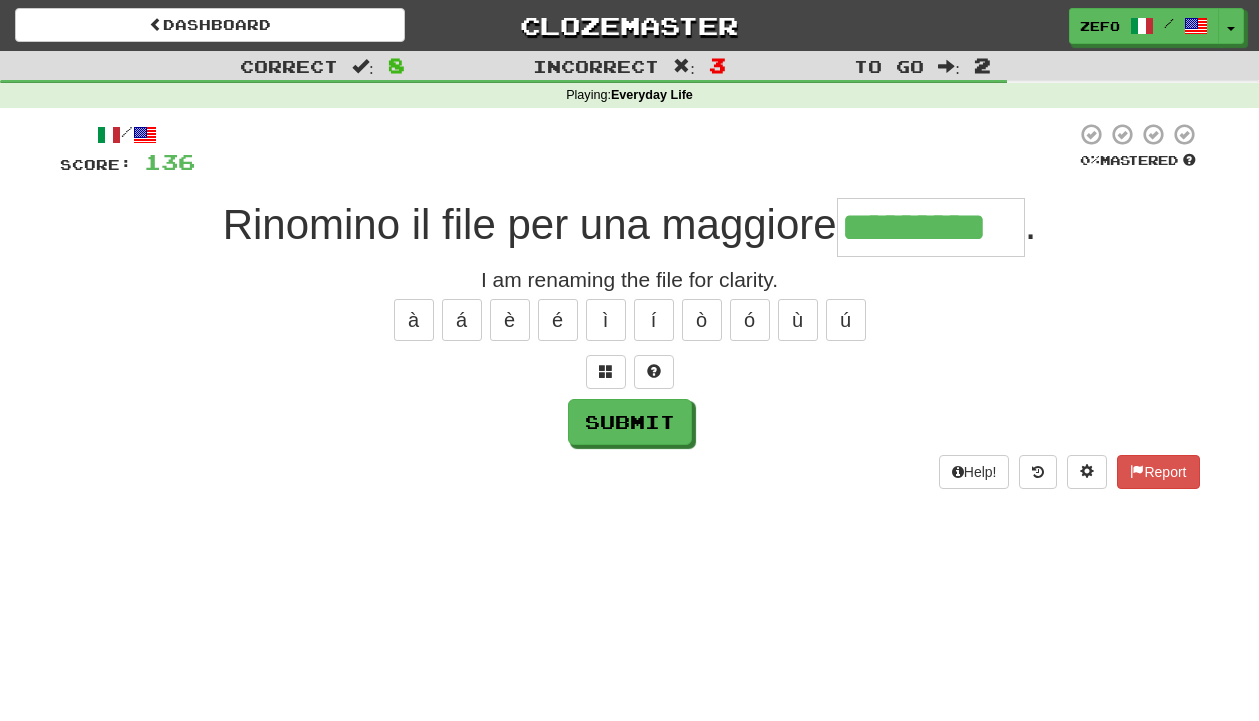 type on "*********" 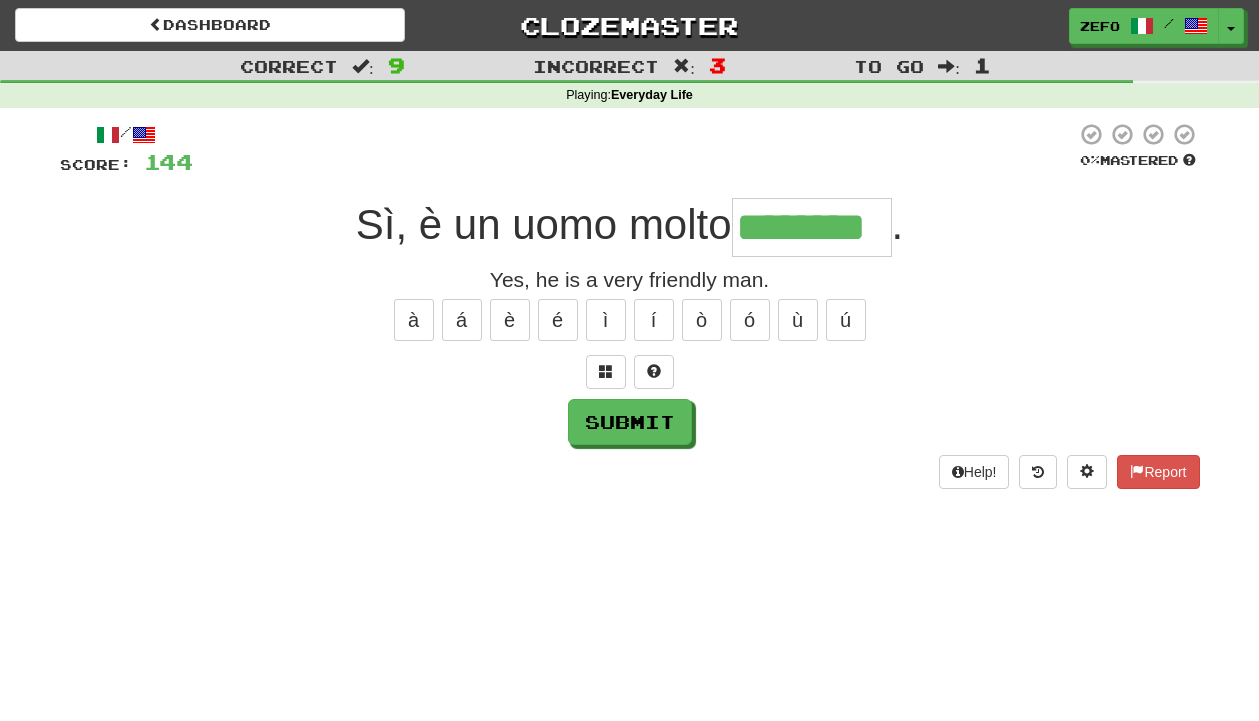 type on "********" 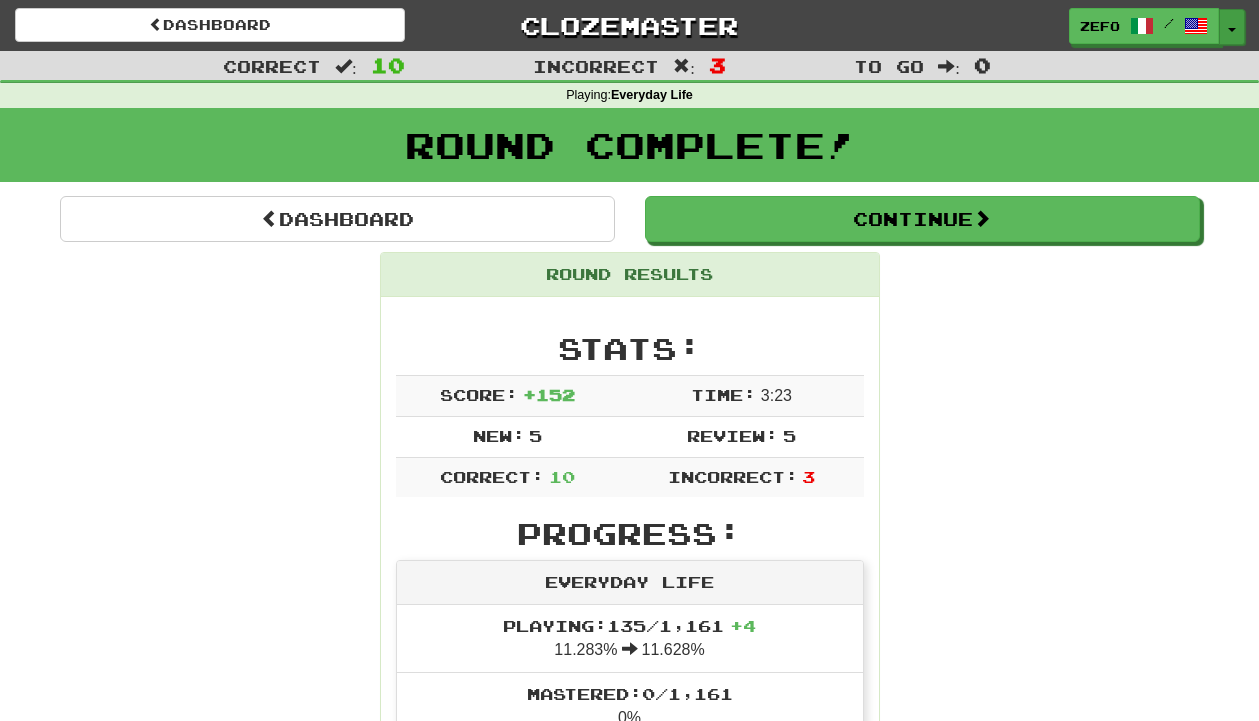 click on "Toggle Dropdown" at bounding box center [1232, 27] 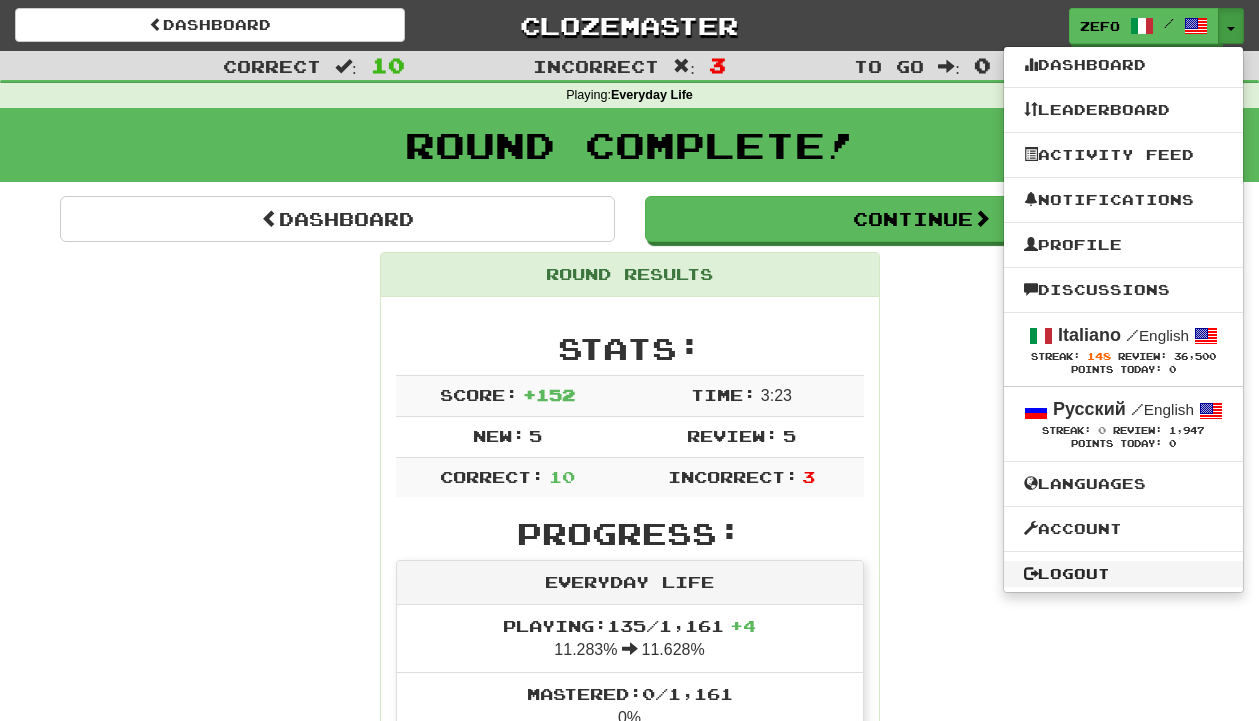 click on "Logout" at bounding box center (1123, 574) 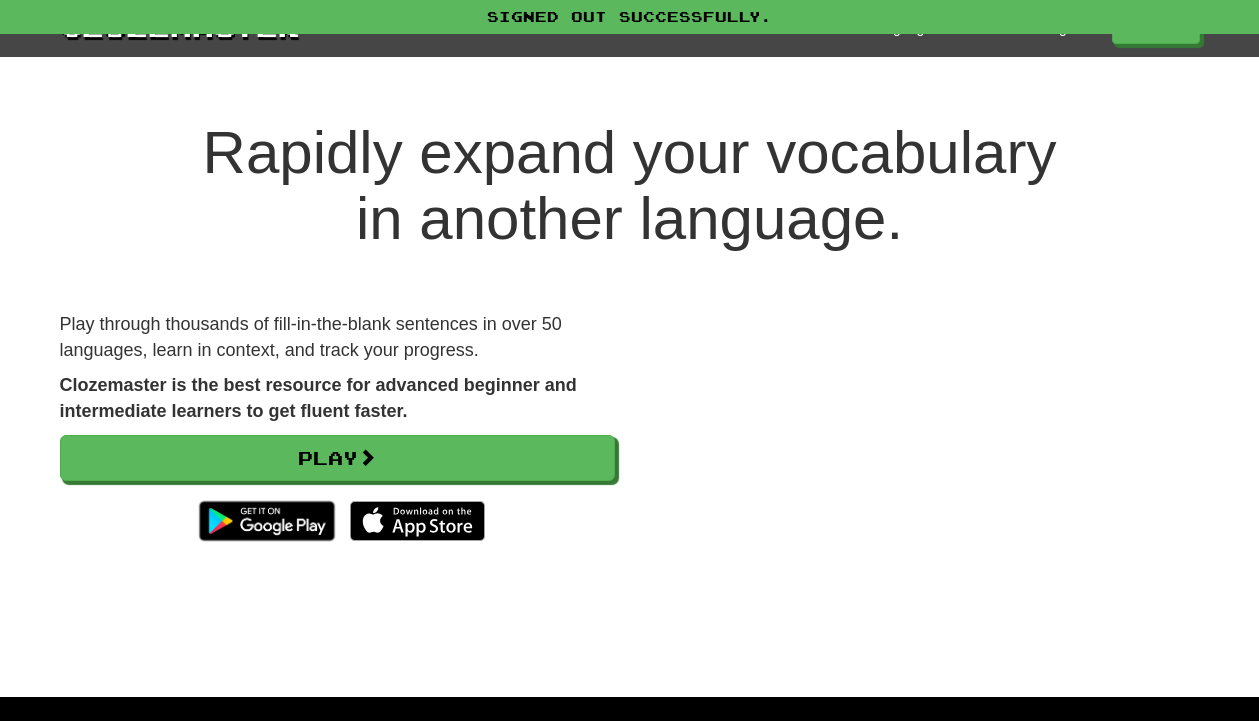 scroll, scrollTop: 0, scrollLeft: 0, axis: both 